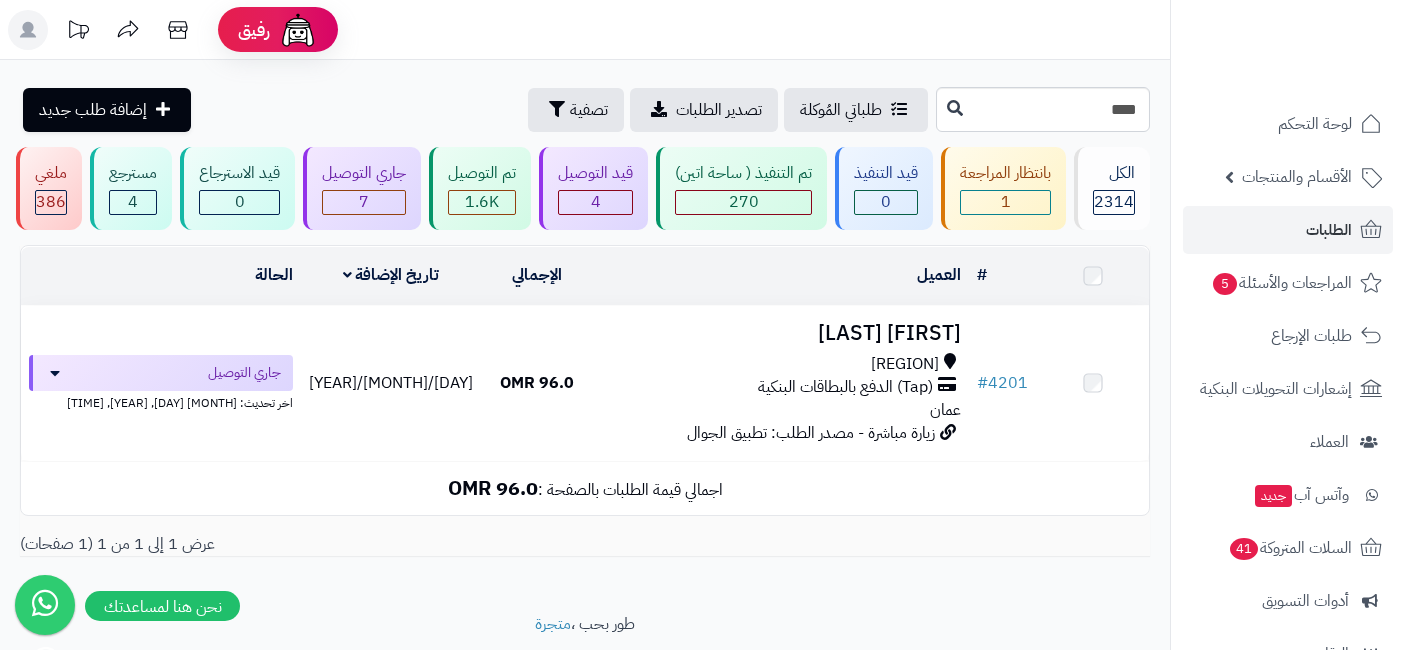 scroll, scrollTop: 0, scrollLeft: 0, axis: both 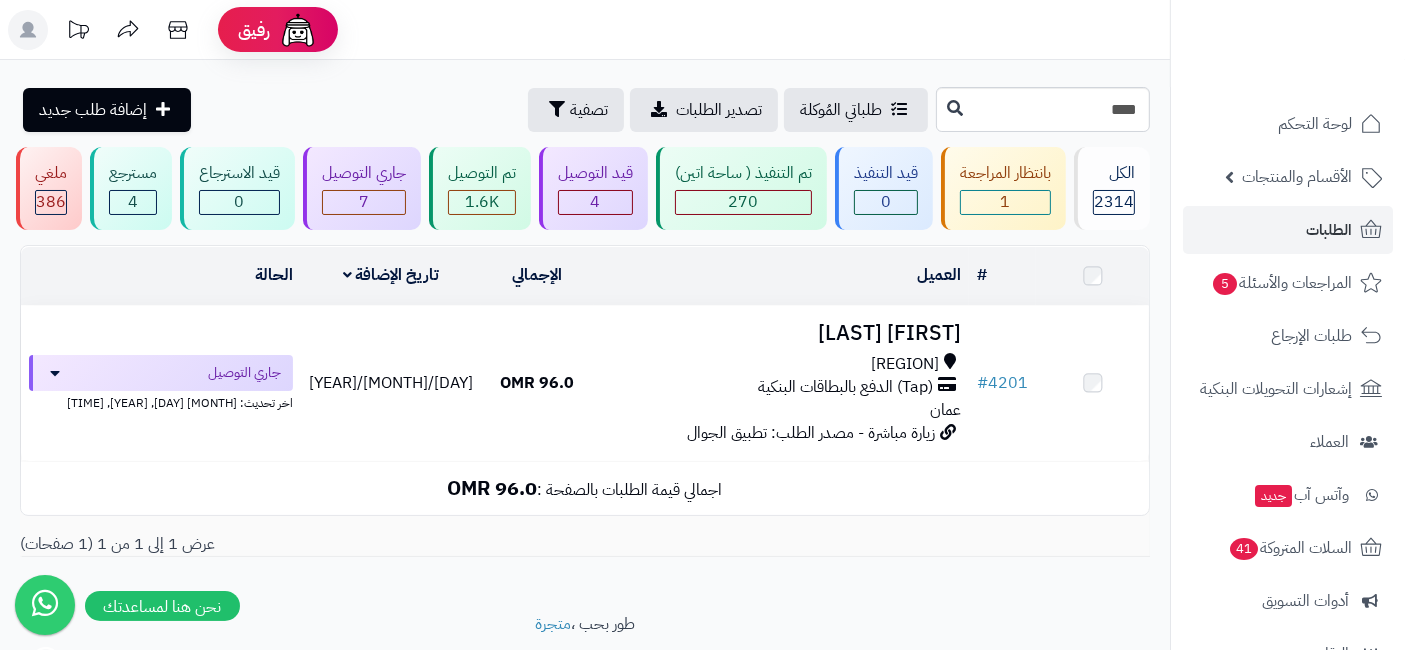 click on "7" at bounding box center [364, 202] 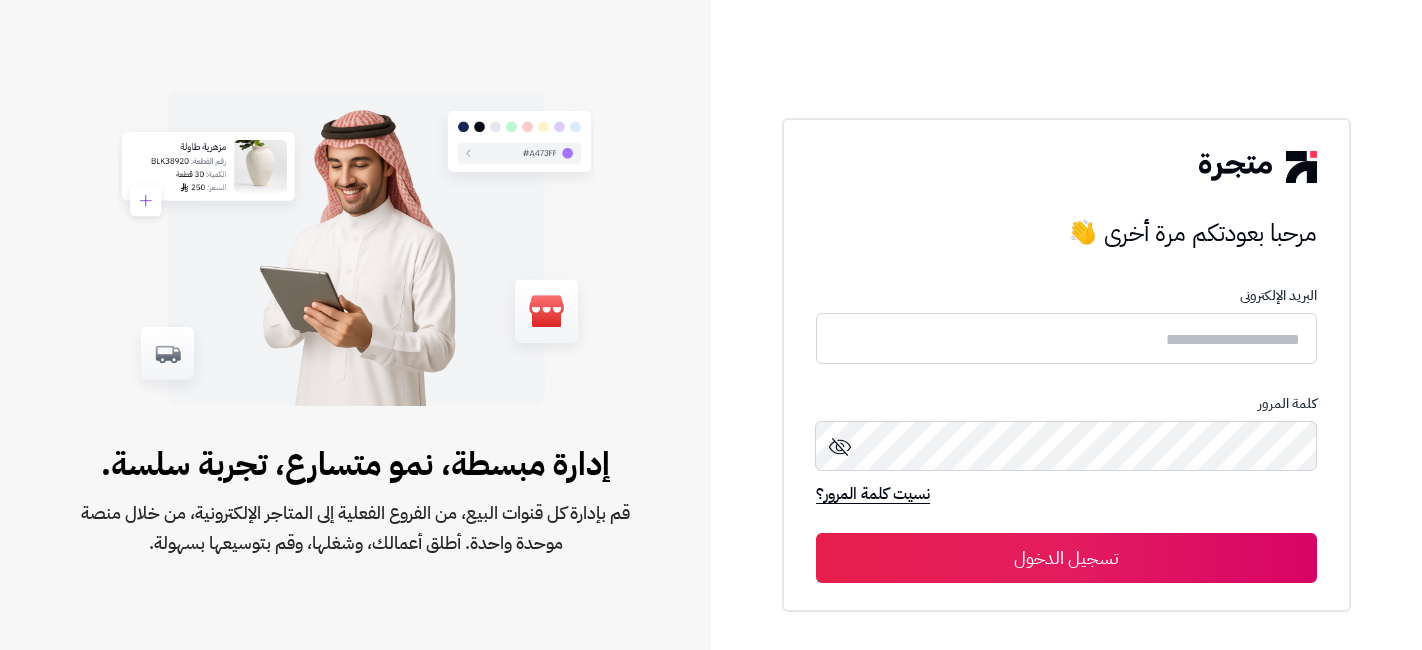 scroll, scrollTop: 0, scrollLeft: 0, axis: both 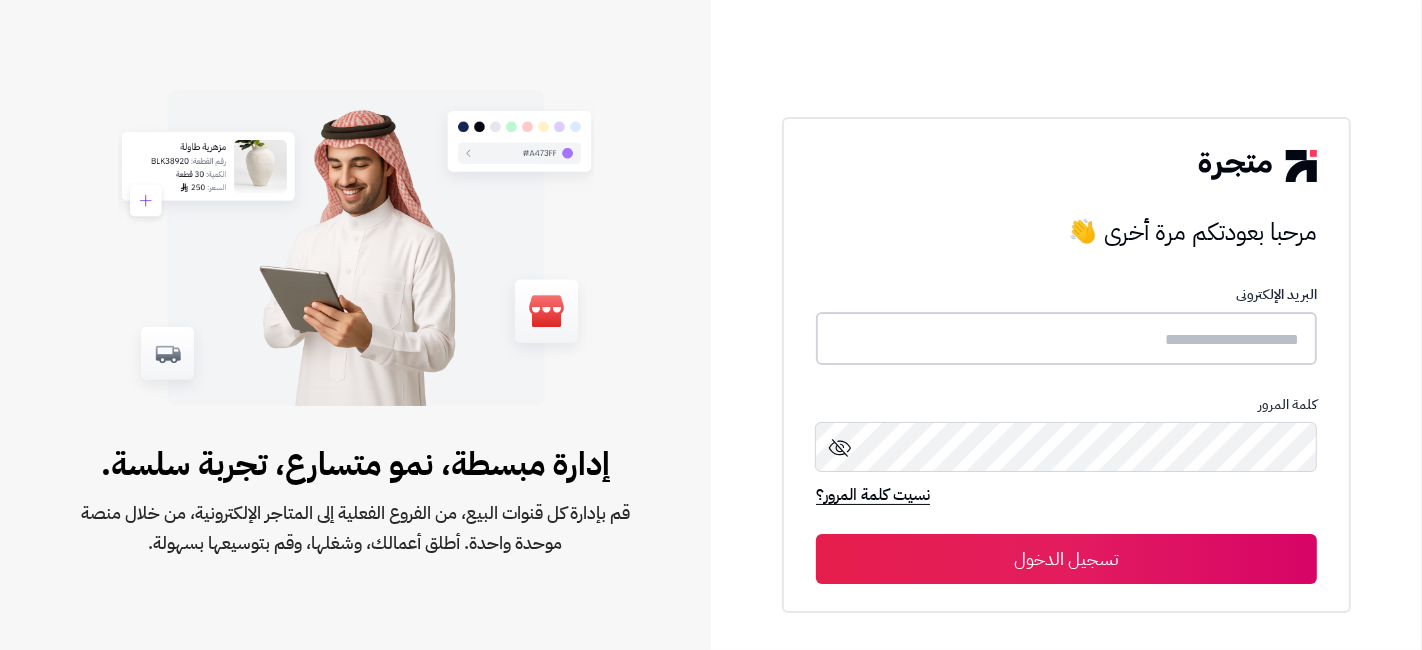 click at bounding box center (1066, 338) 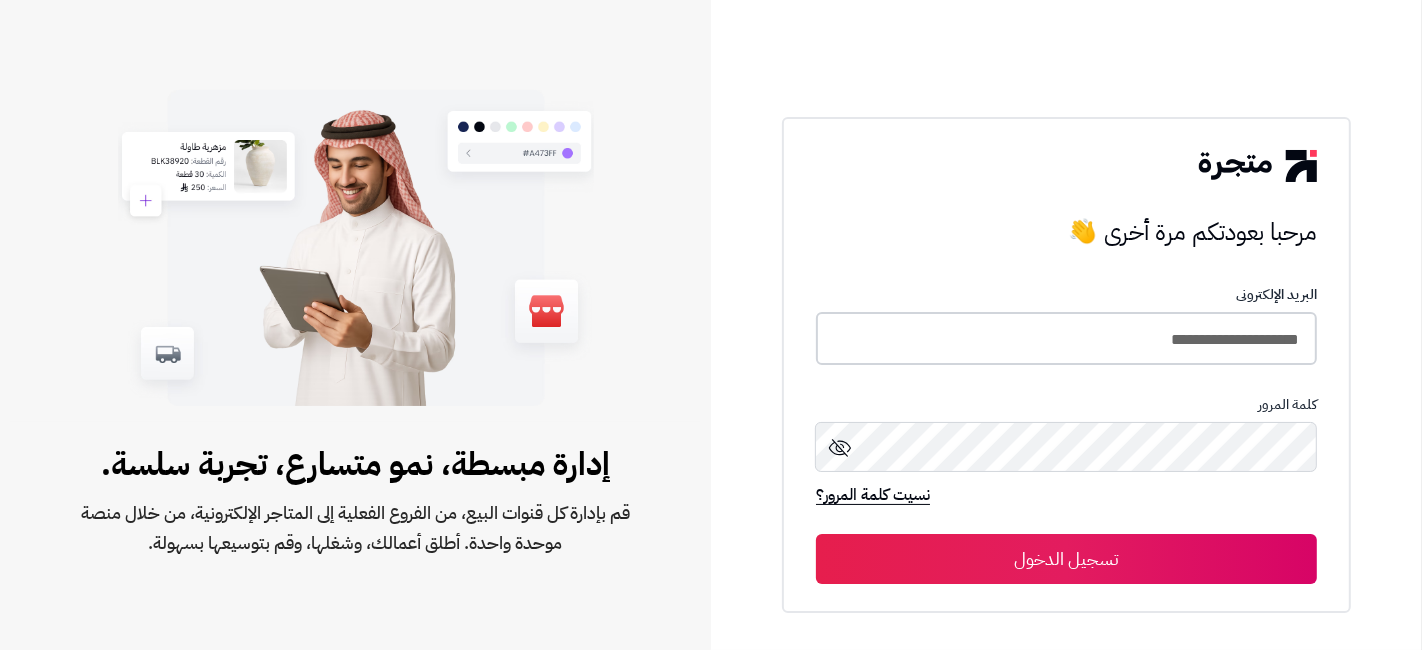 type on "**********" 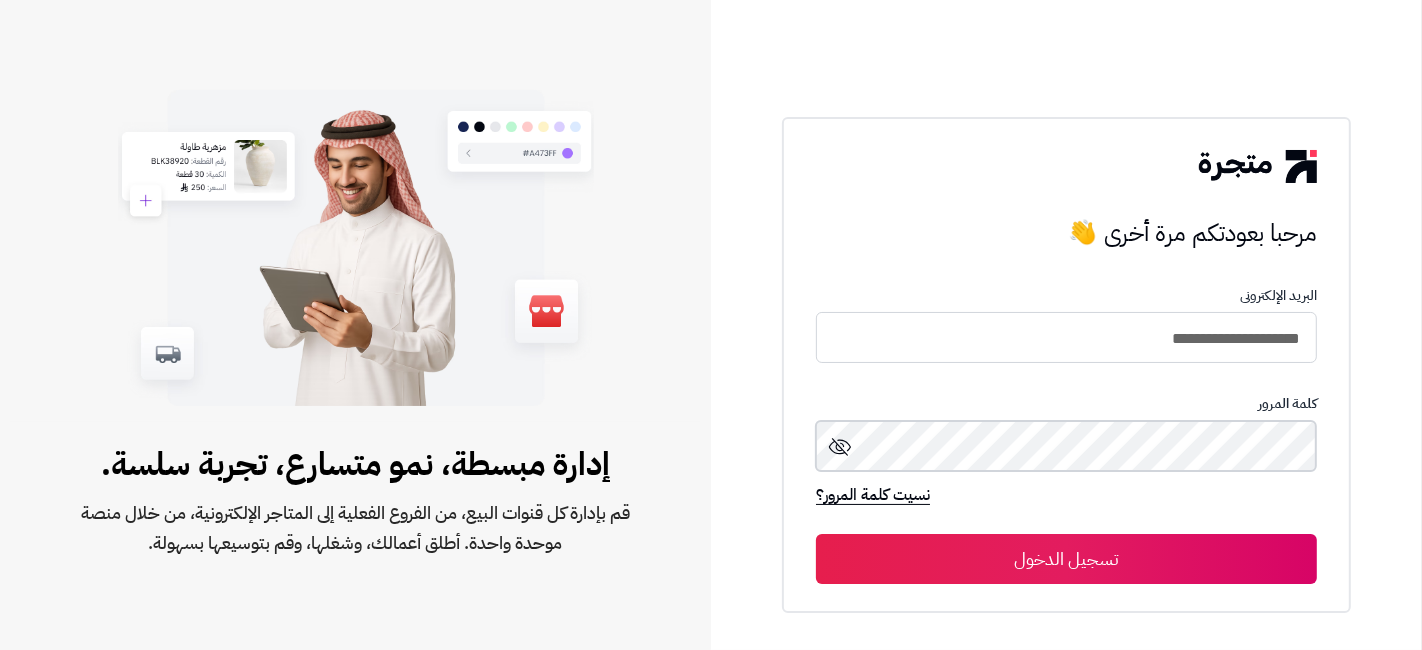 click on "تسجيل الدخول" at bounding box center (1066, 559) 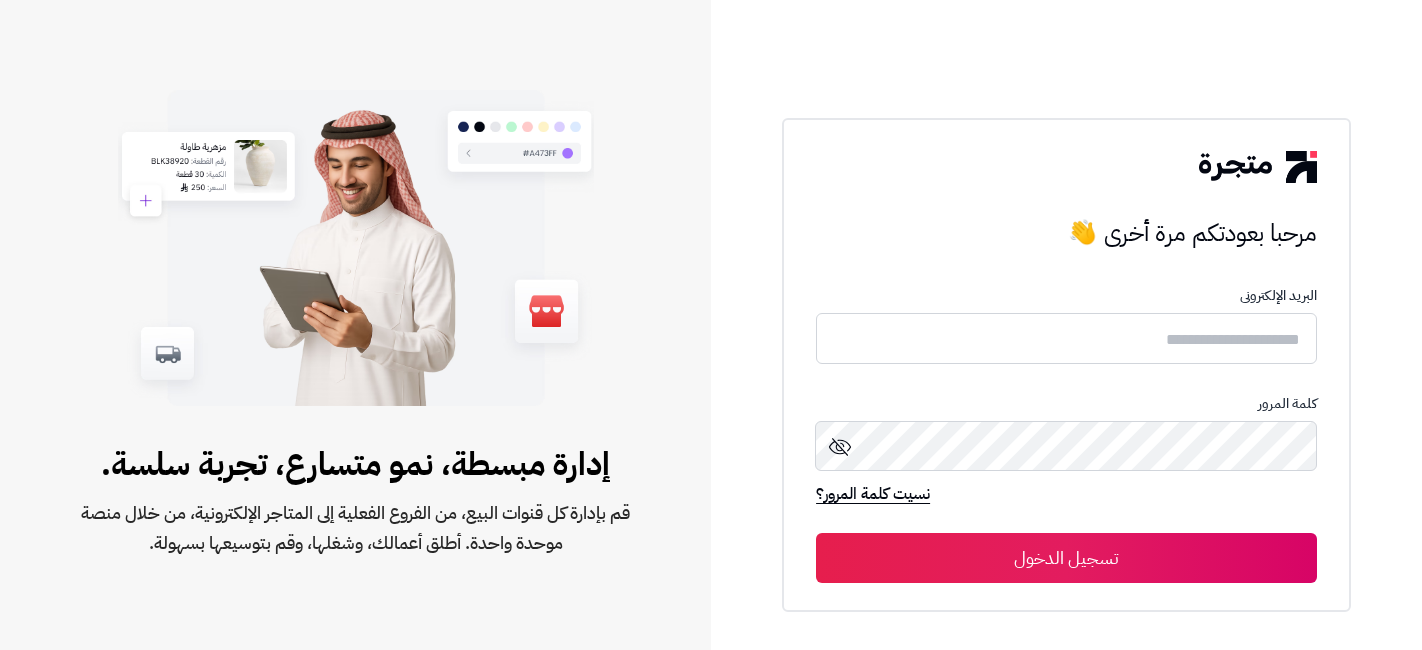 scroll, scrollTop: 0, scrollLeft: 0, axis: both 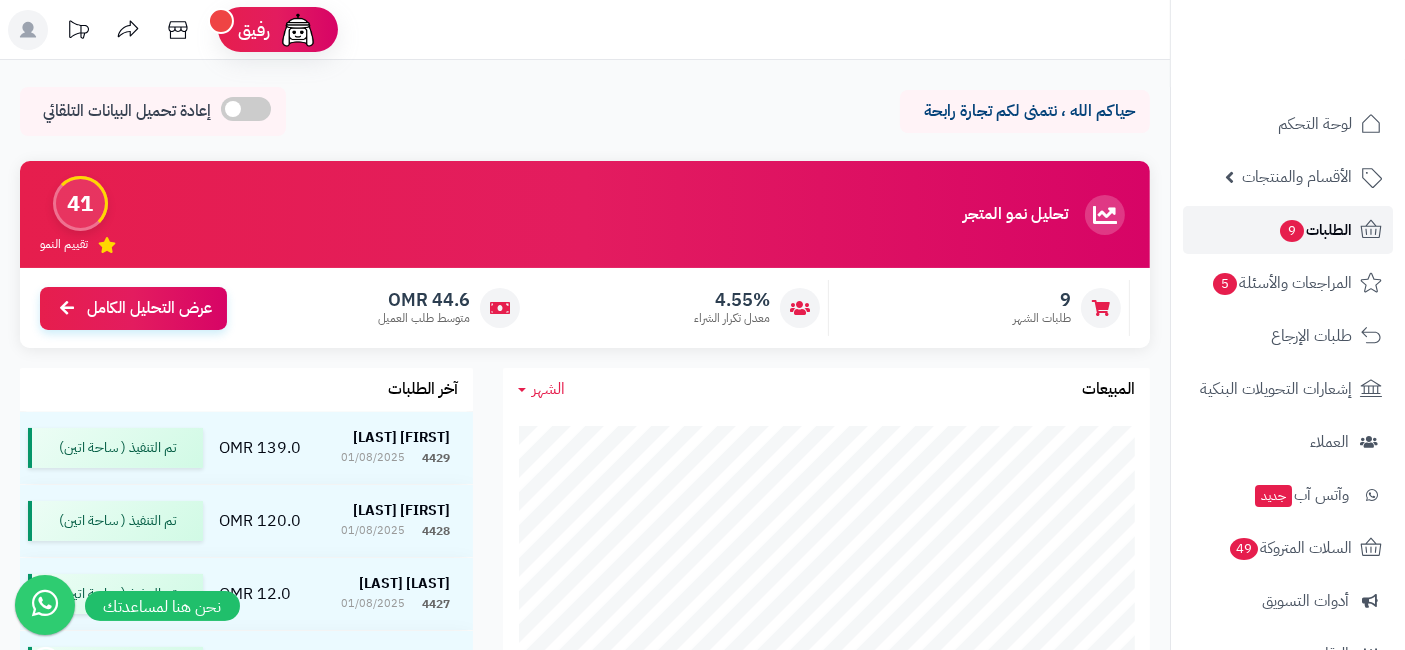 click on "الطلبات  9" at bounding box center [1288, 230] 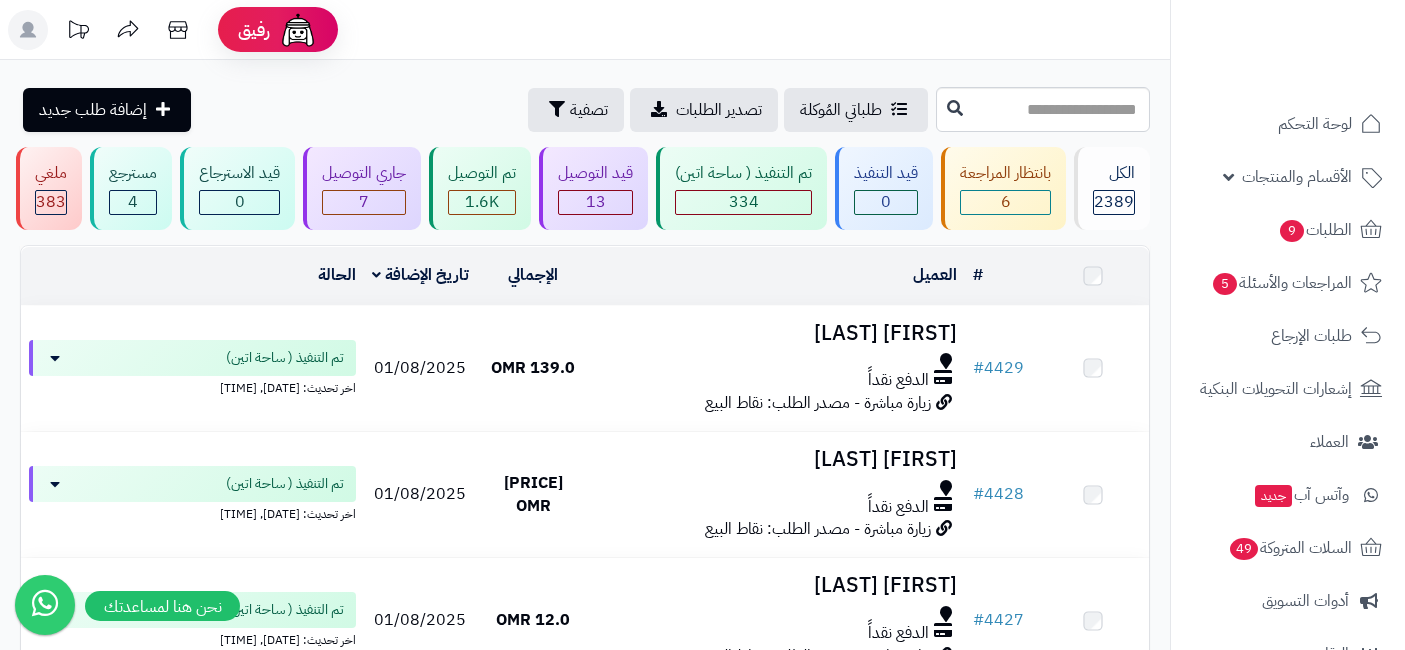 scroll, scrollTop: 0, scrollLeft: 0, axis: both 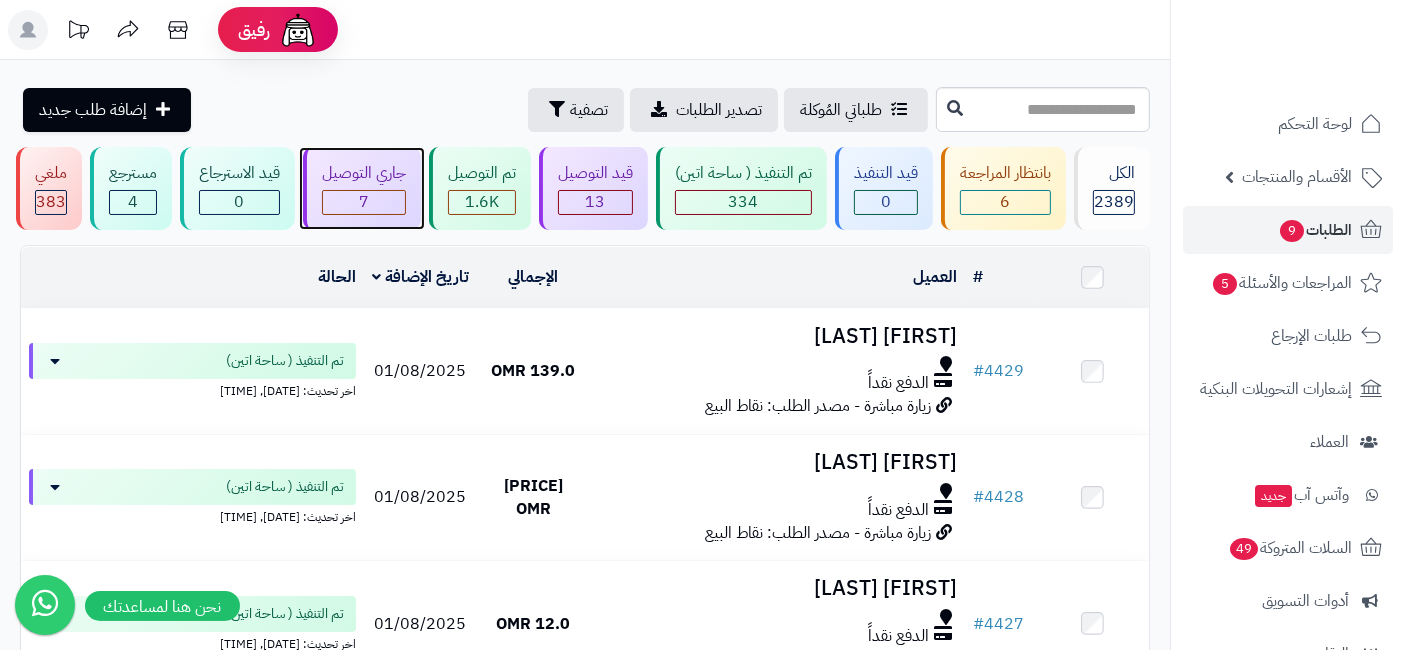 click on "7" at bounding box center (364, 202) 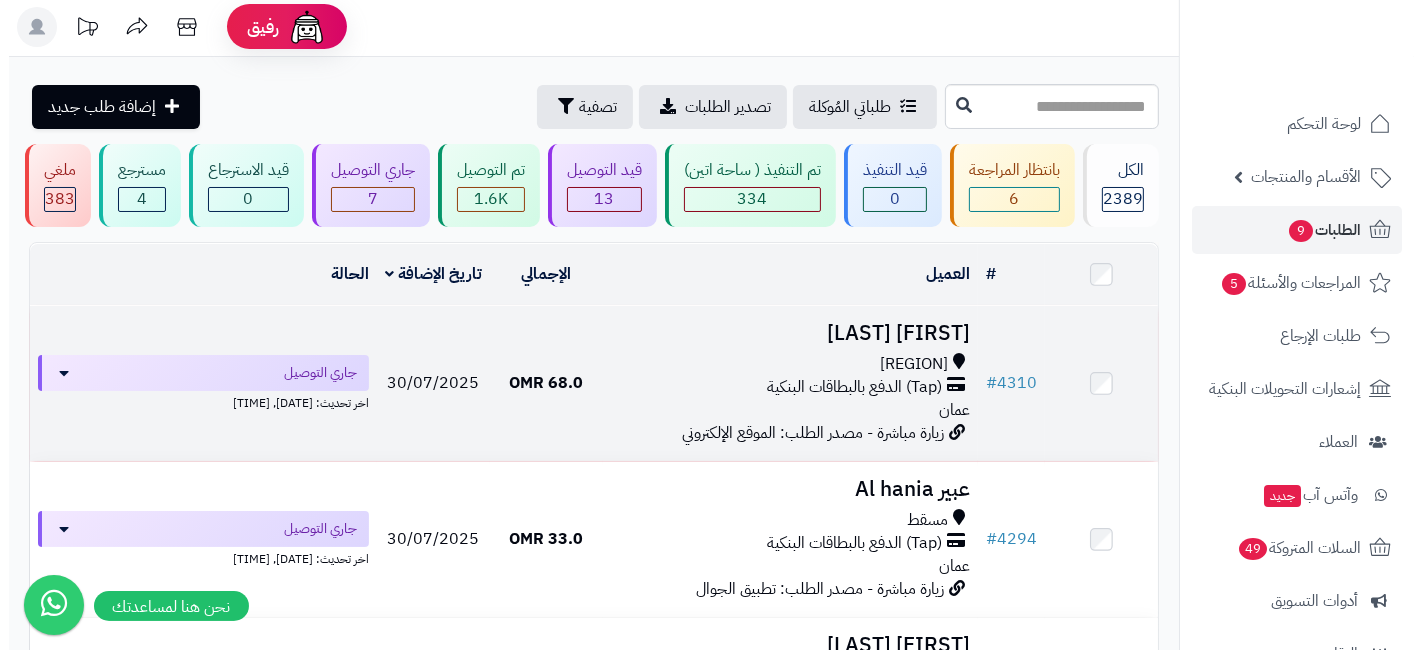 scroll, scrollTop: 168, scrollLeft: 0, axis: vertical 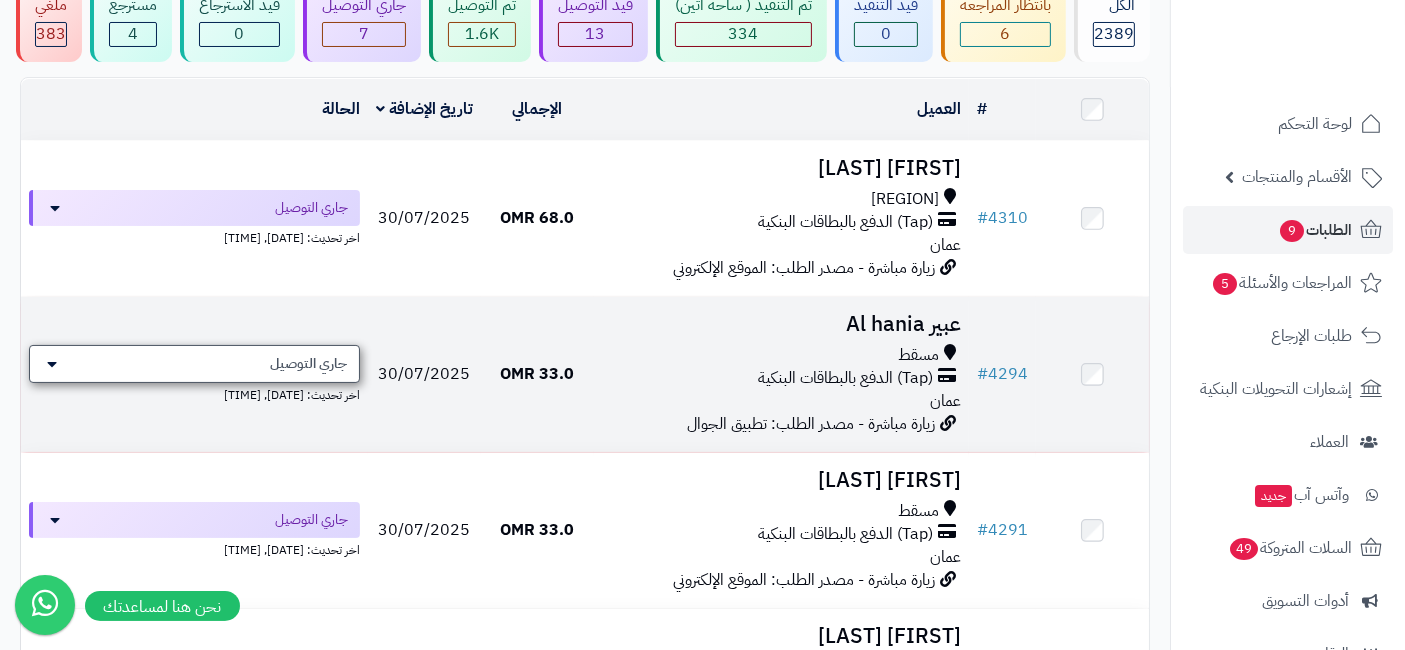 click on "جاري التوصيل" at bounding box center [194, 364] 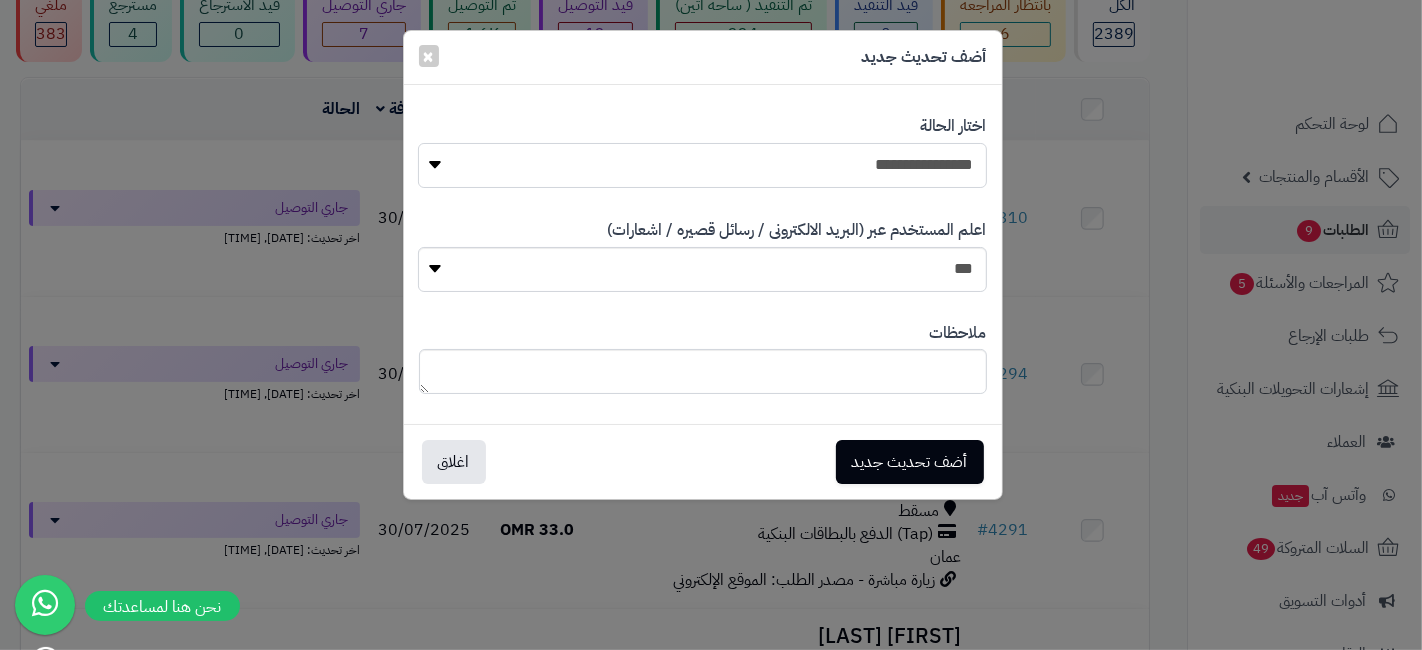click on "**********" at bounding box center [702, 165] 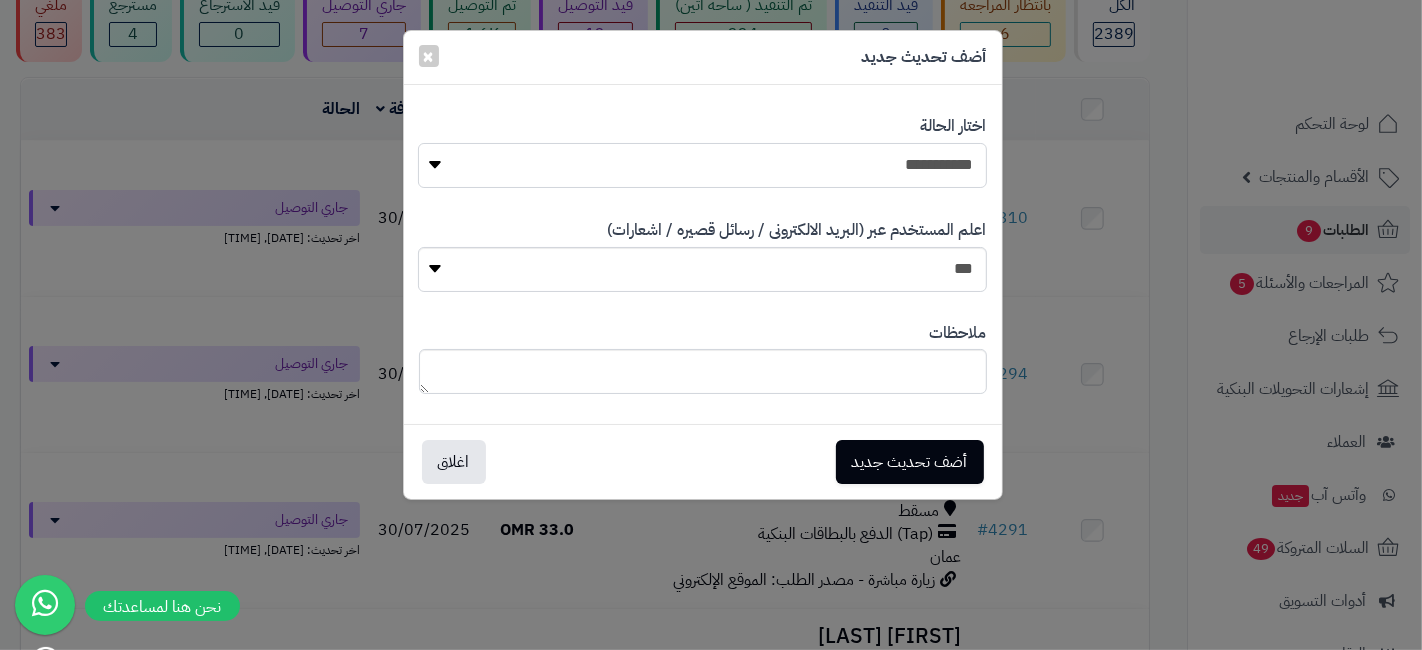 click on "**********" at bounding box center [702, 165] 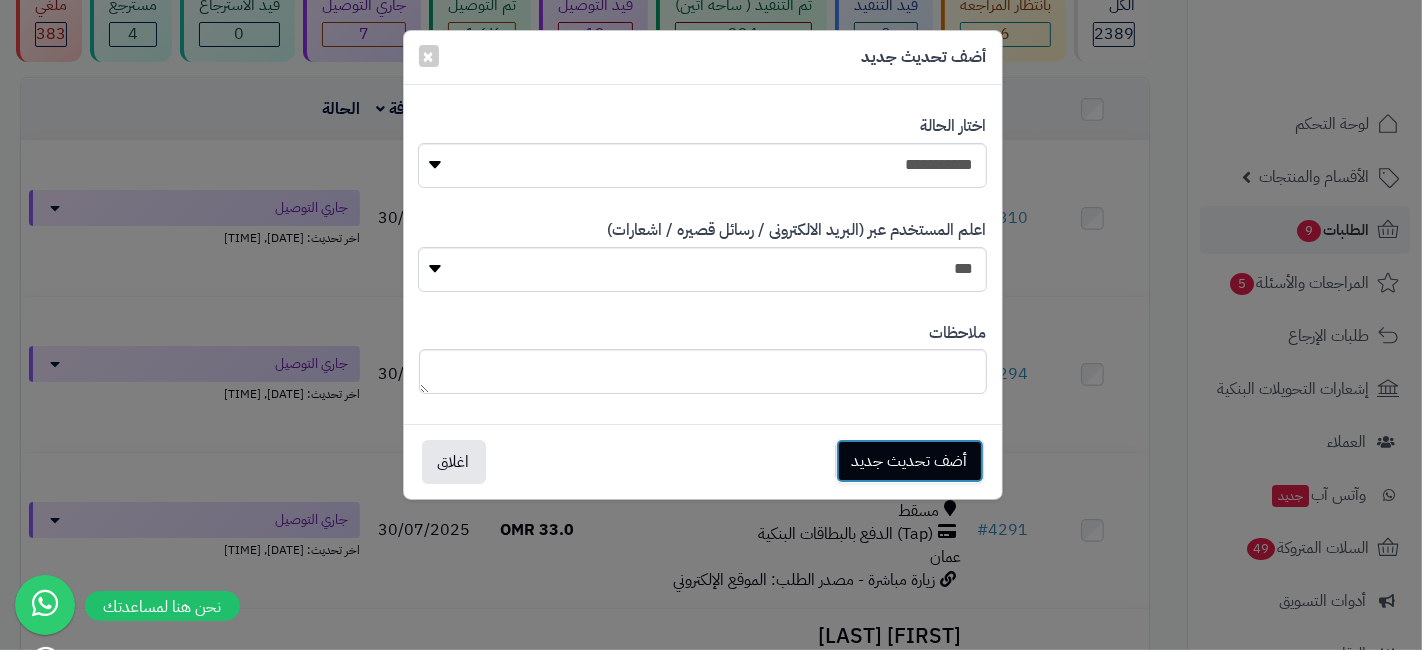 click on "أضف تحديث جديد" at bounding box center [910, 461] 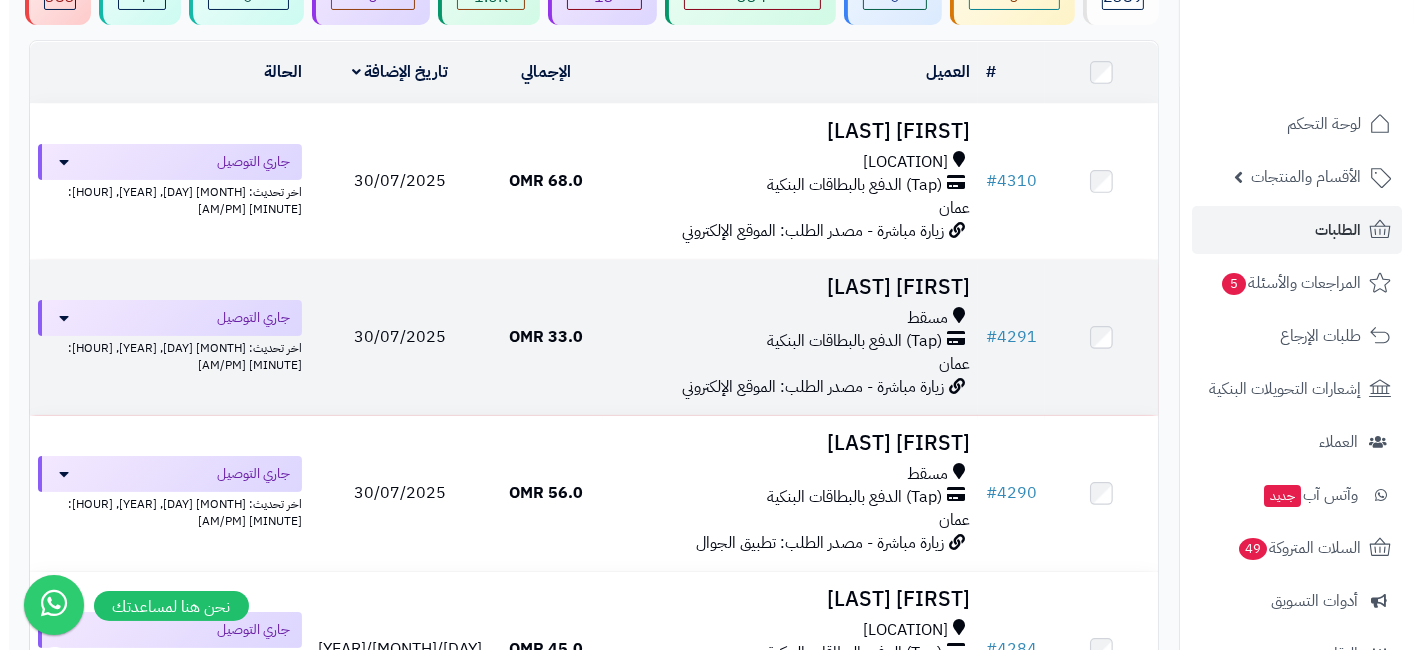 scroll, scrollTop: 207, scrollLeft: 0, axis: vertical 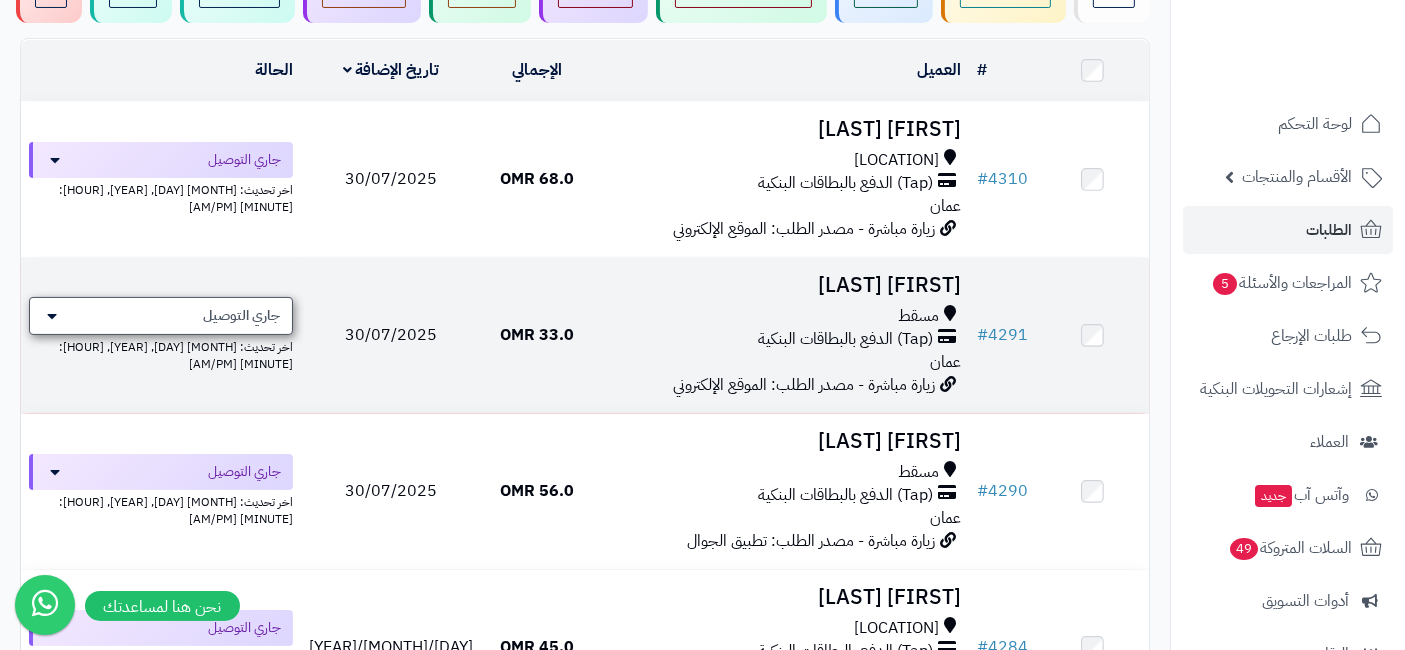 click on "جاري التوصيل" at bounding box center (241, 316) 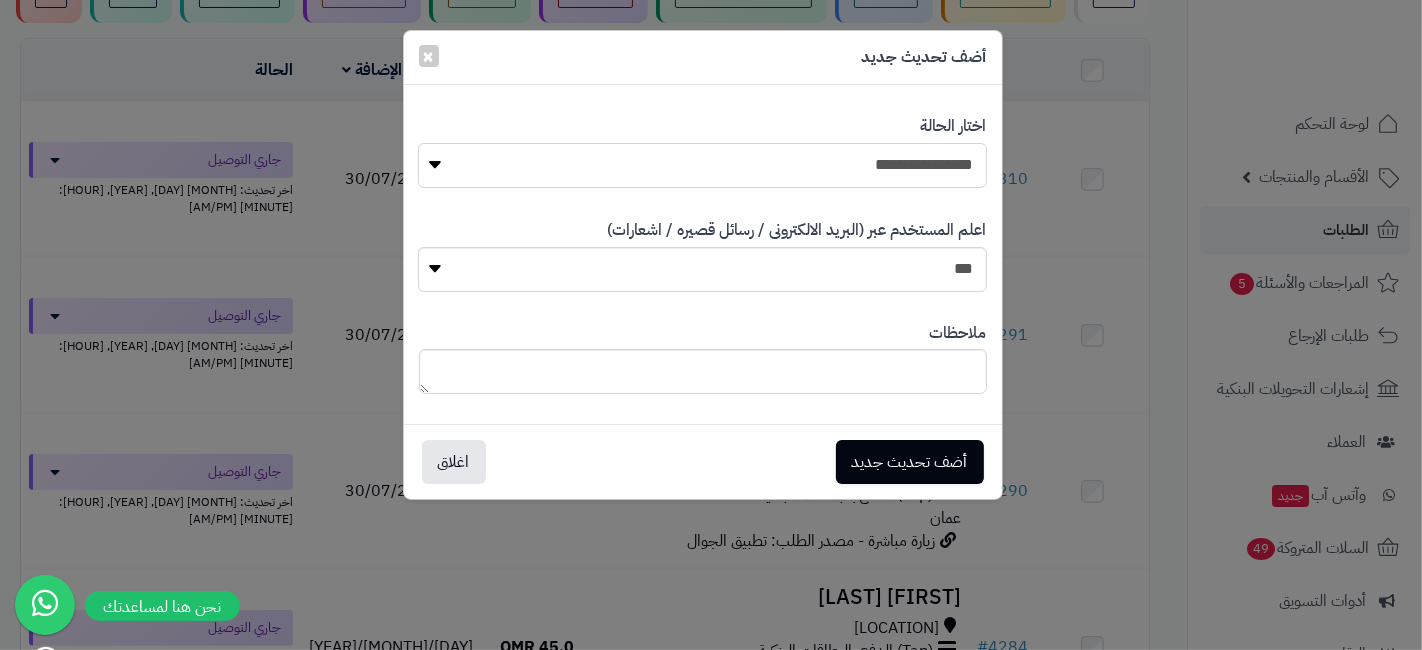 click on "**********" at bounding box center [702, 165] 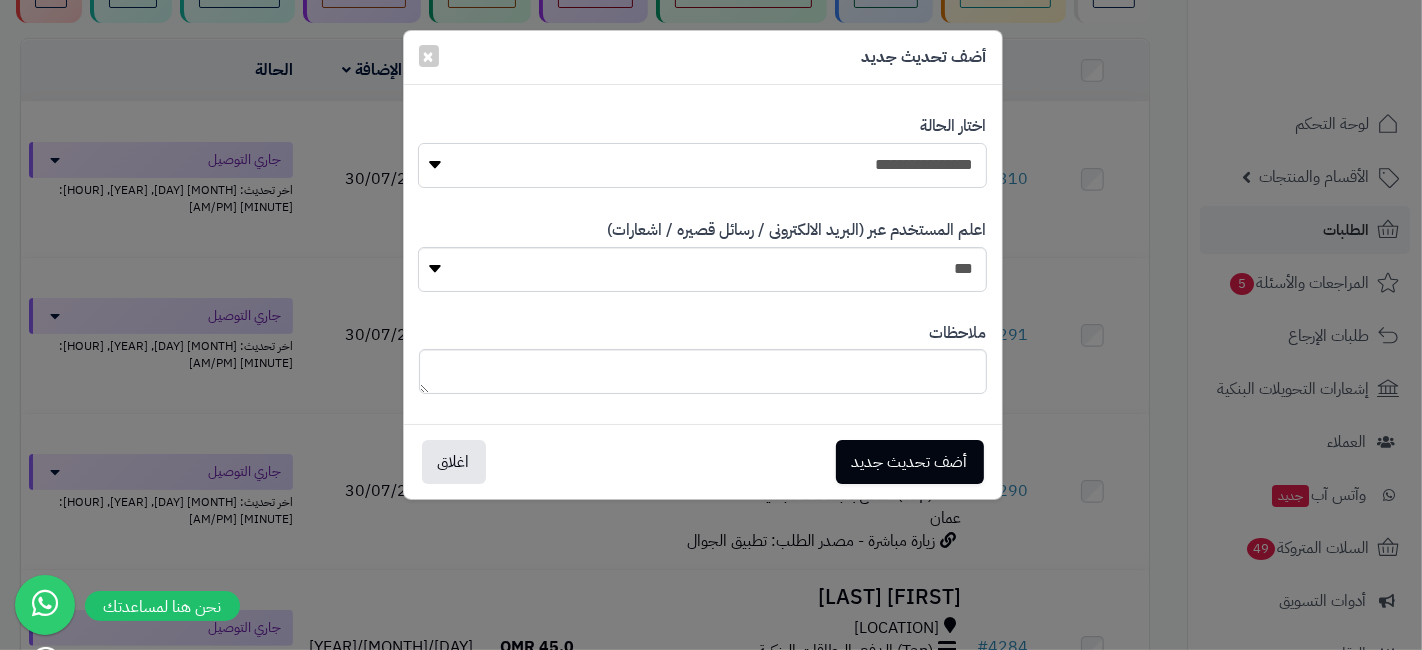 select on "**" 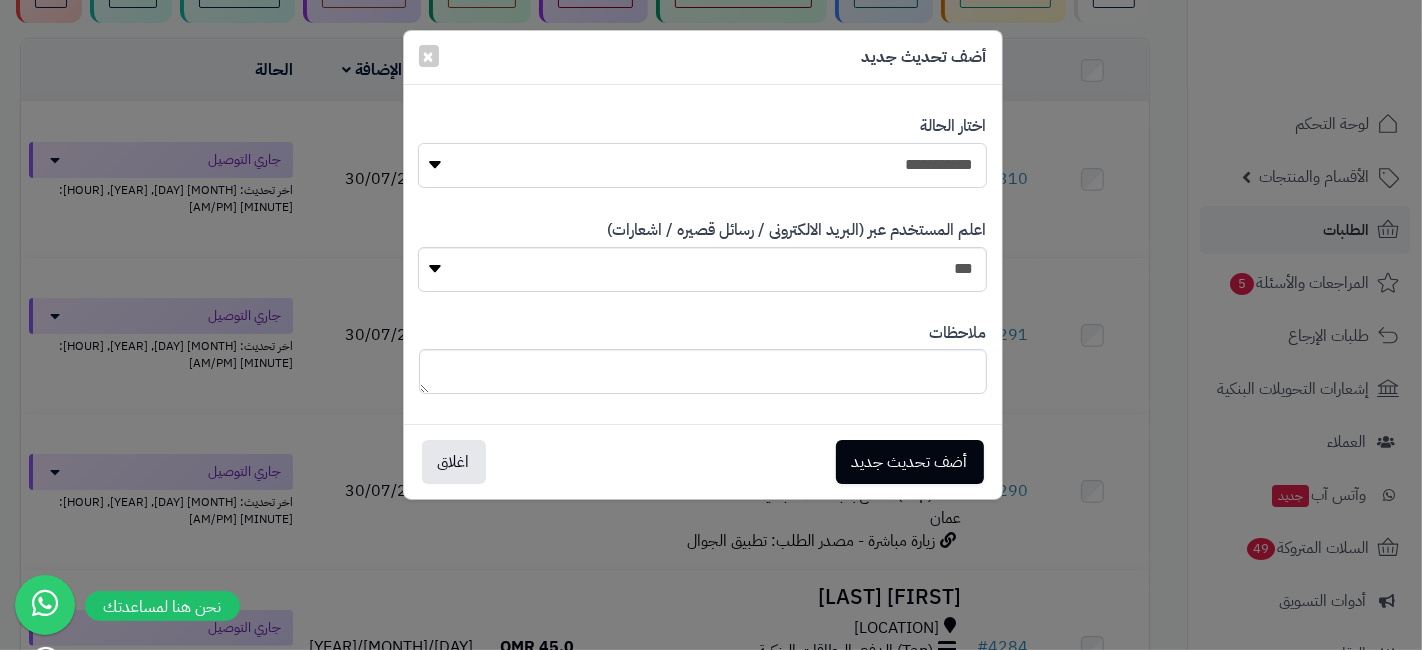 click on "**********" at bounding box center (702, 165) 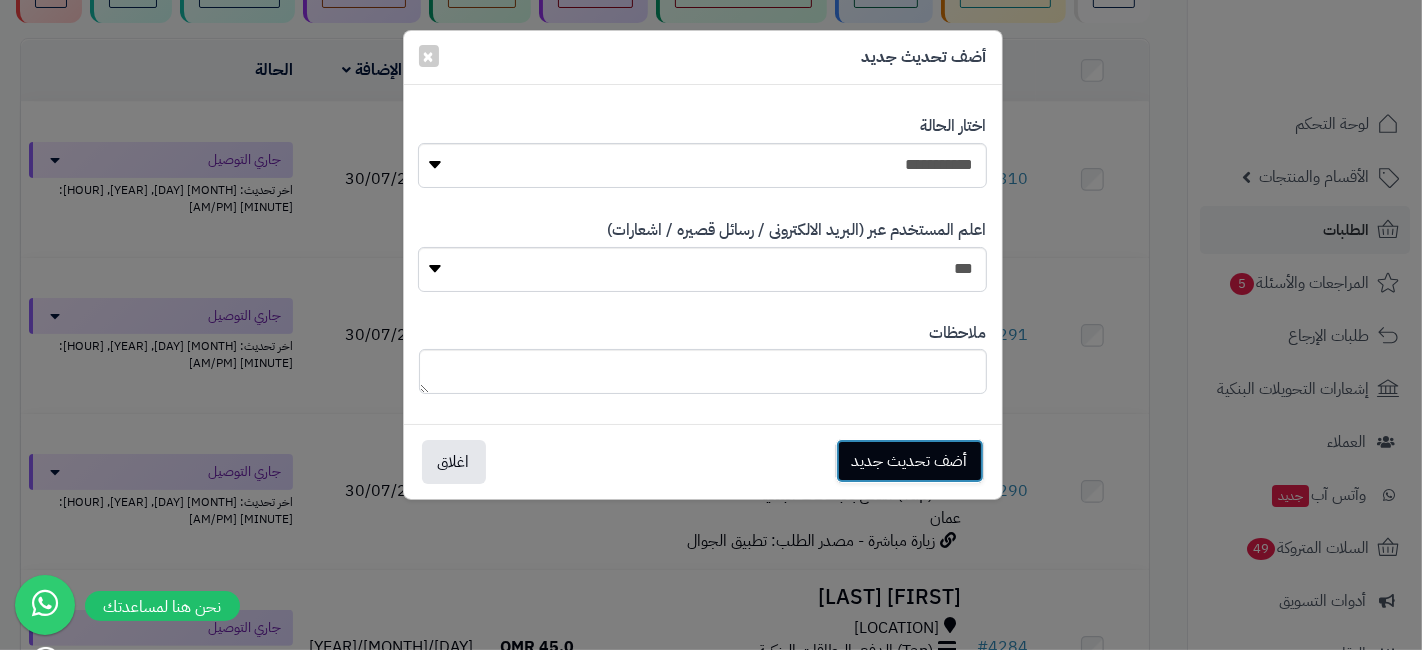click on "أضف تحديث جديد" at bounding box center [910, 461] 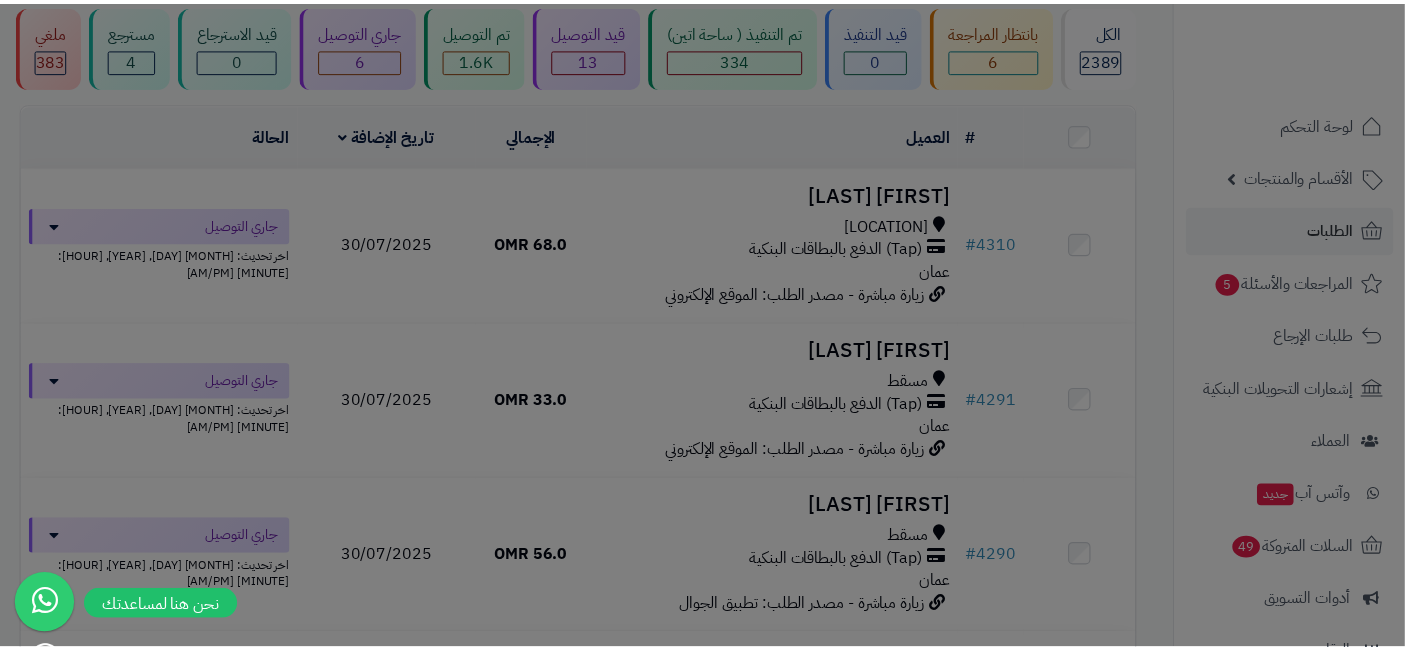 scroll, scrollTop: 271, scrollLeft: 0, axis: vertical 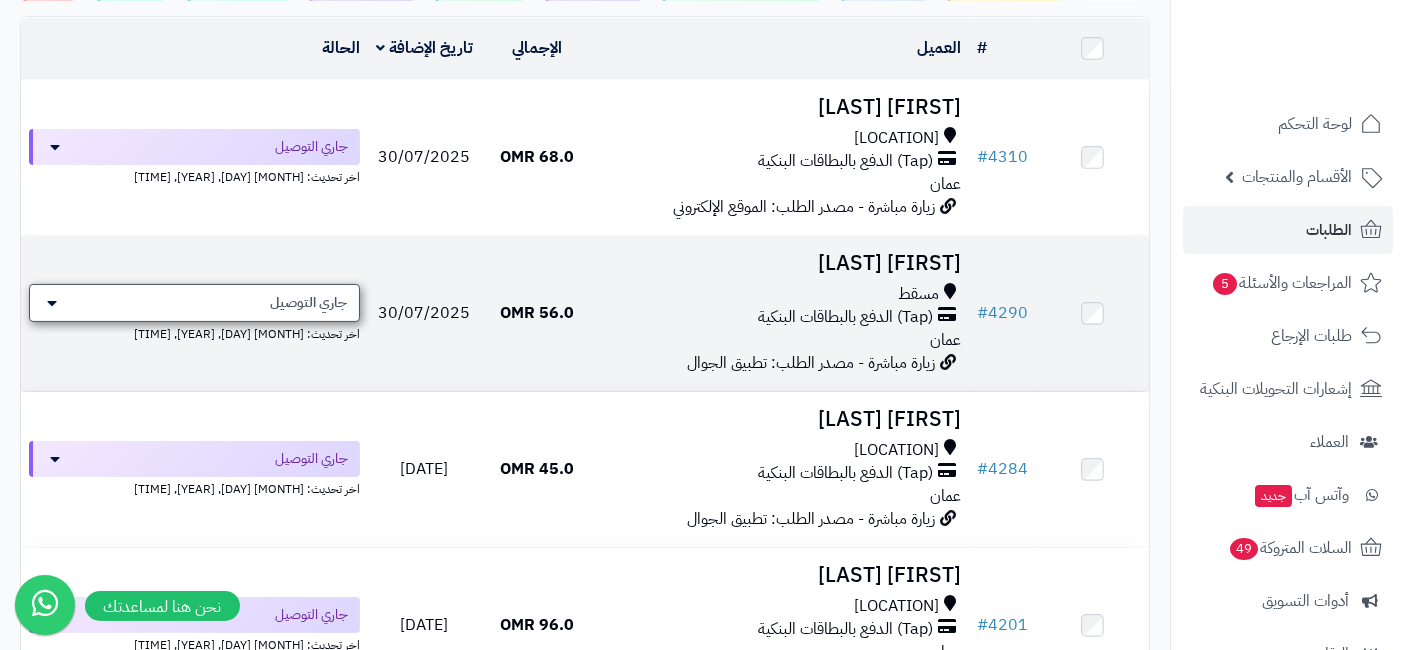 click on "جاري التوصيل" at bounding box center [308, 303] 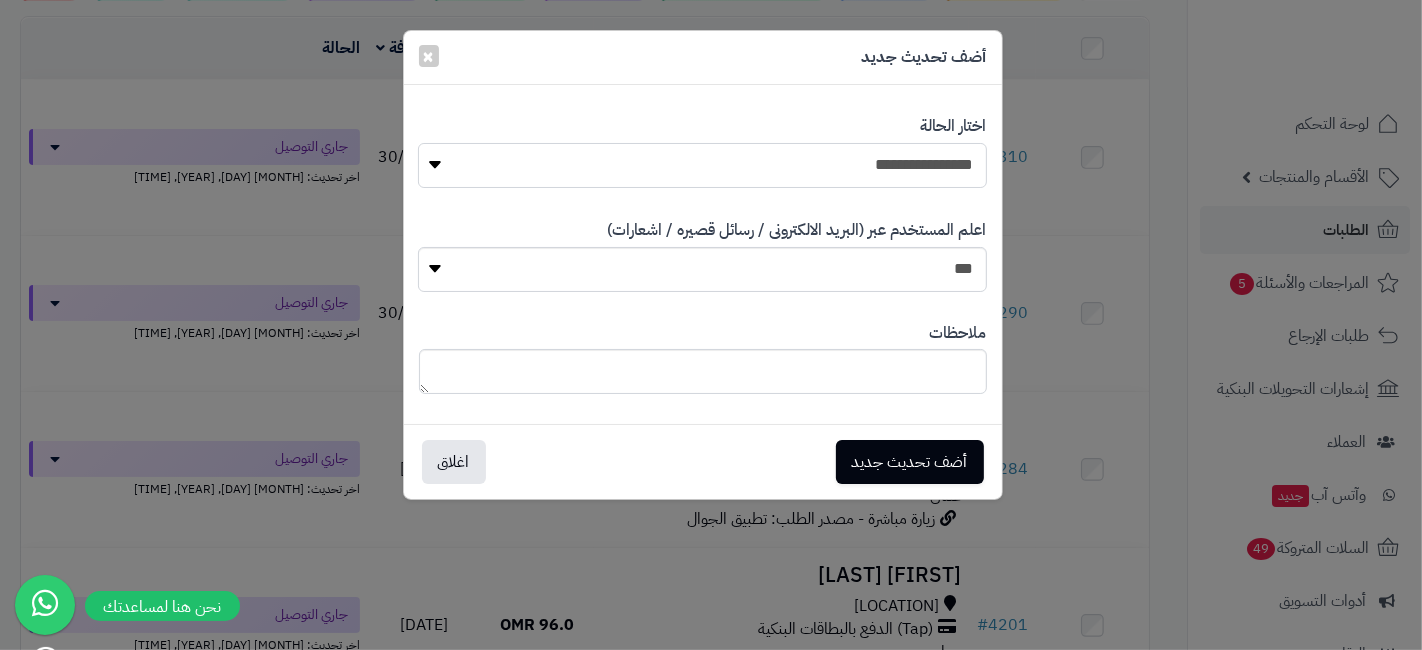 click on "**********" at bounding box center (702, 165) 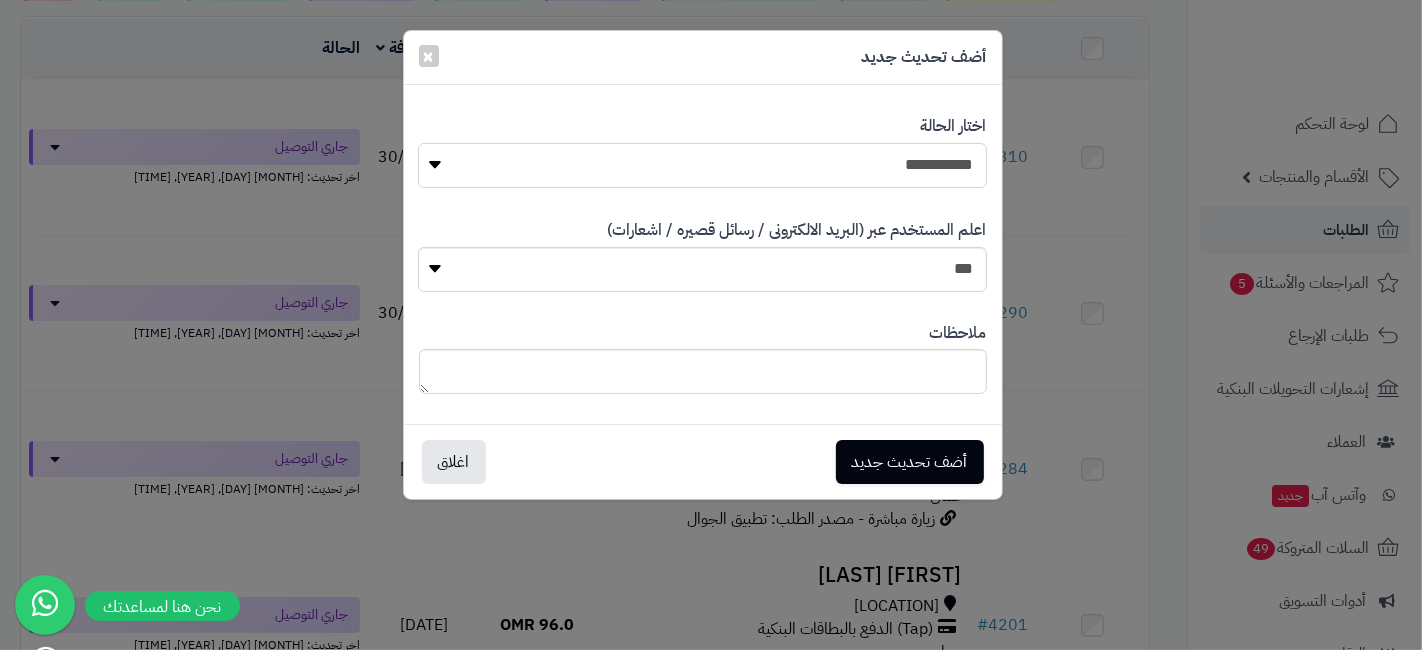 click on "**********" at bounding box center [702, 165] 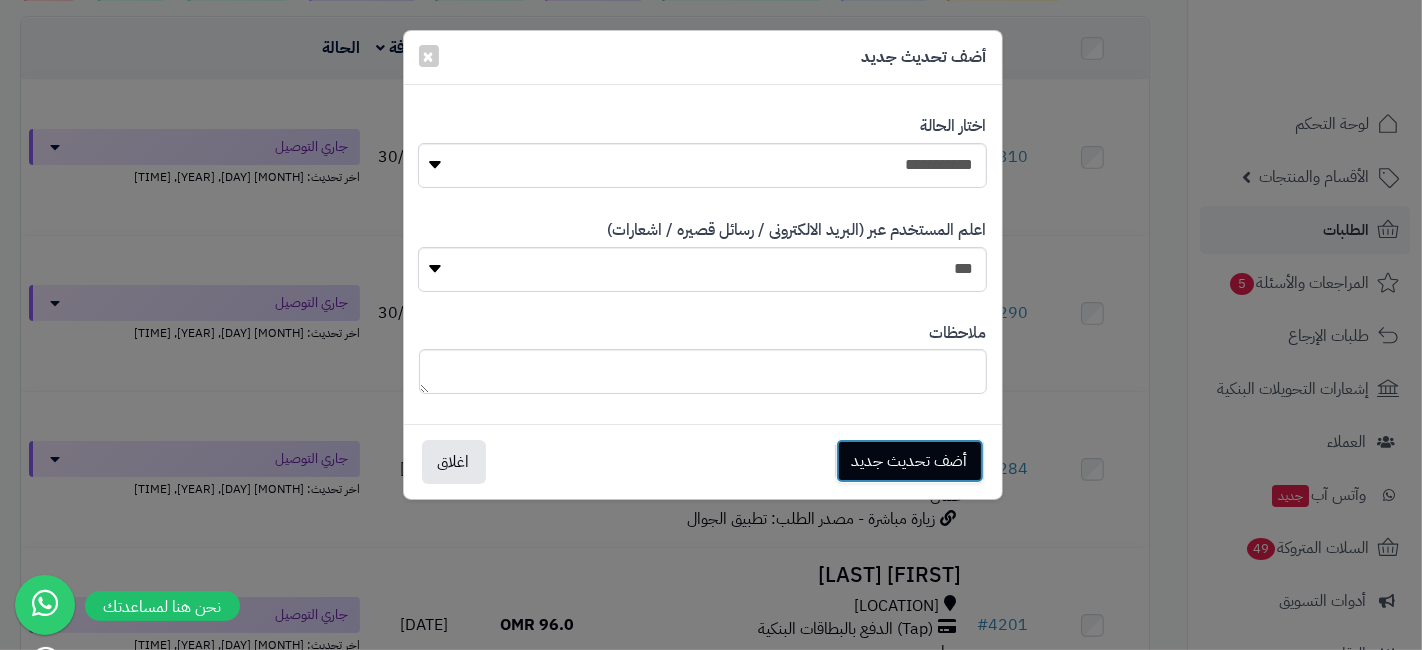 click on "أضف تحديث جديد" at bounding box center (910, 461) 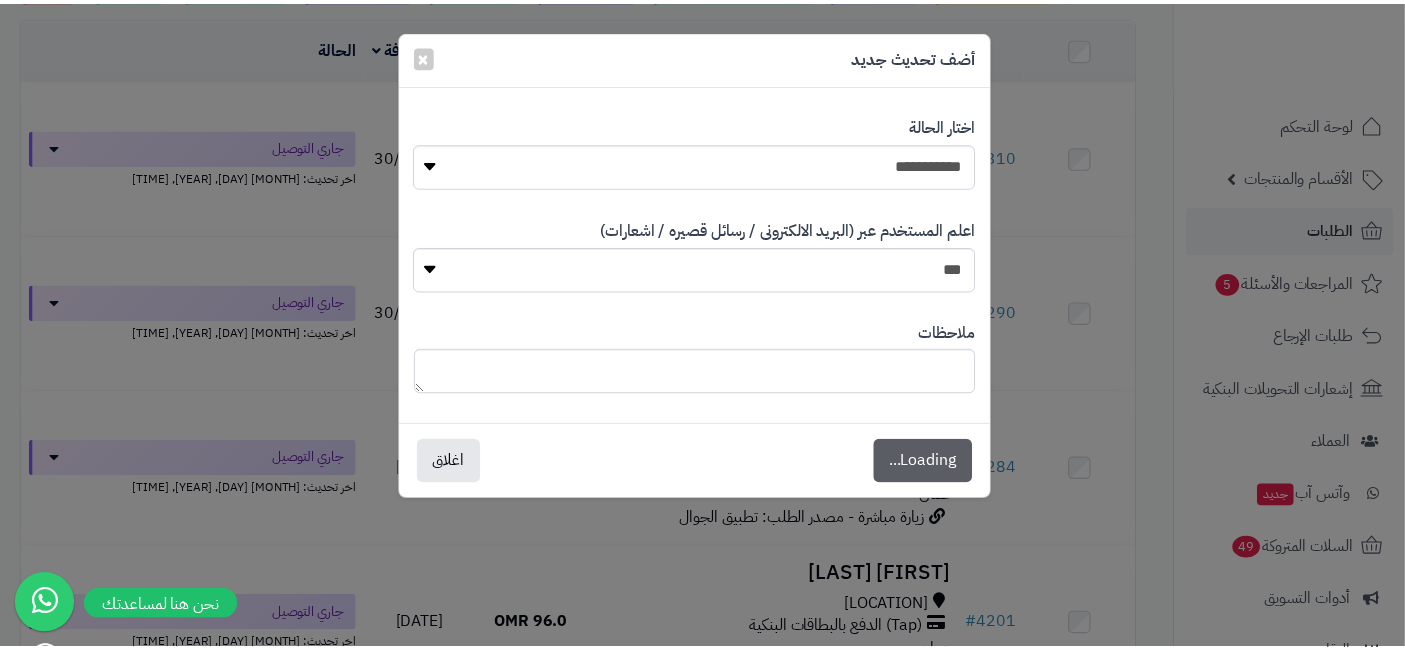 scroll, scrollTop: 293, scrollLeft: 0, axis: vertical 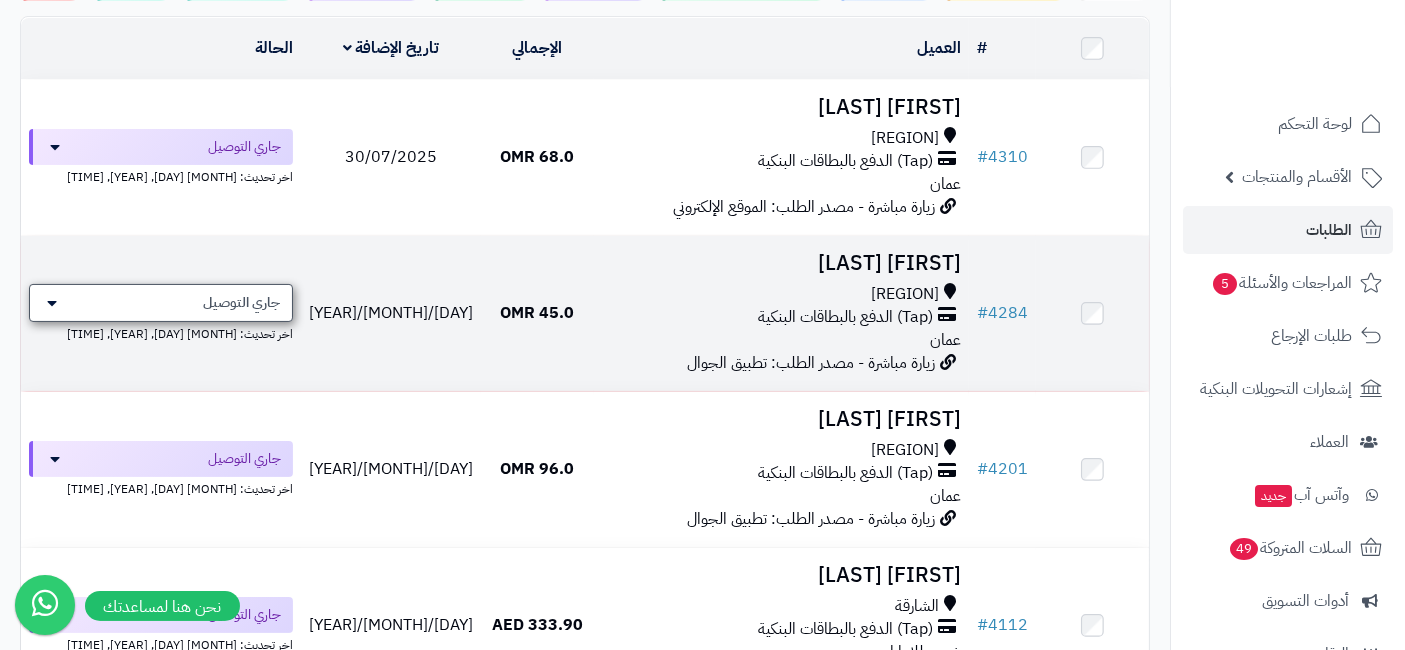 click on "جاري التوصيل" at bounding box center (241, 303) 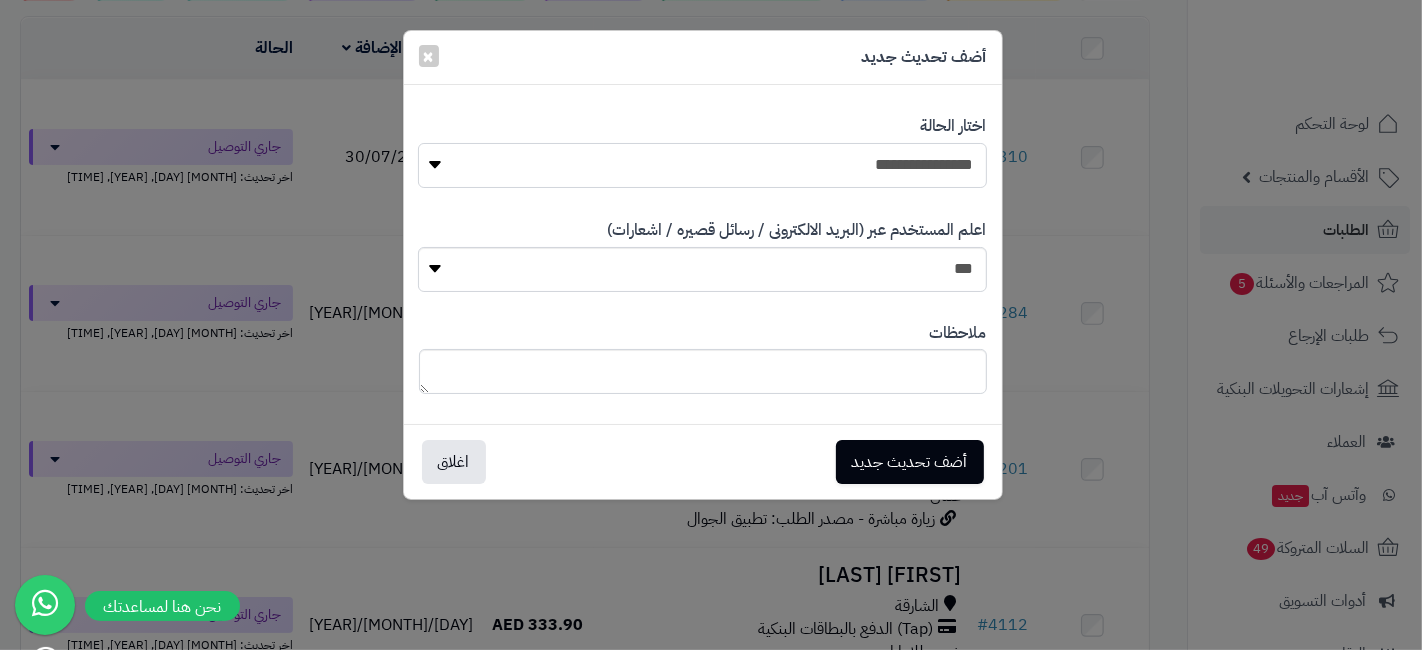 click on "**********" at bounding box center (702, 165) 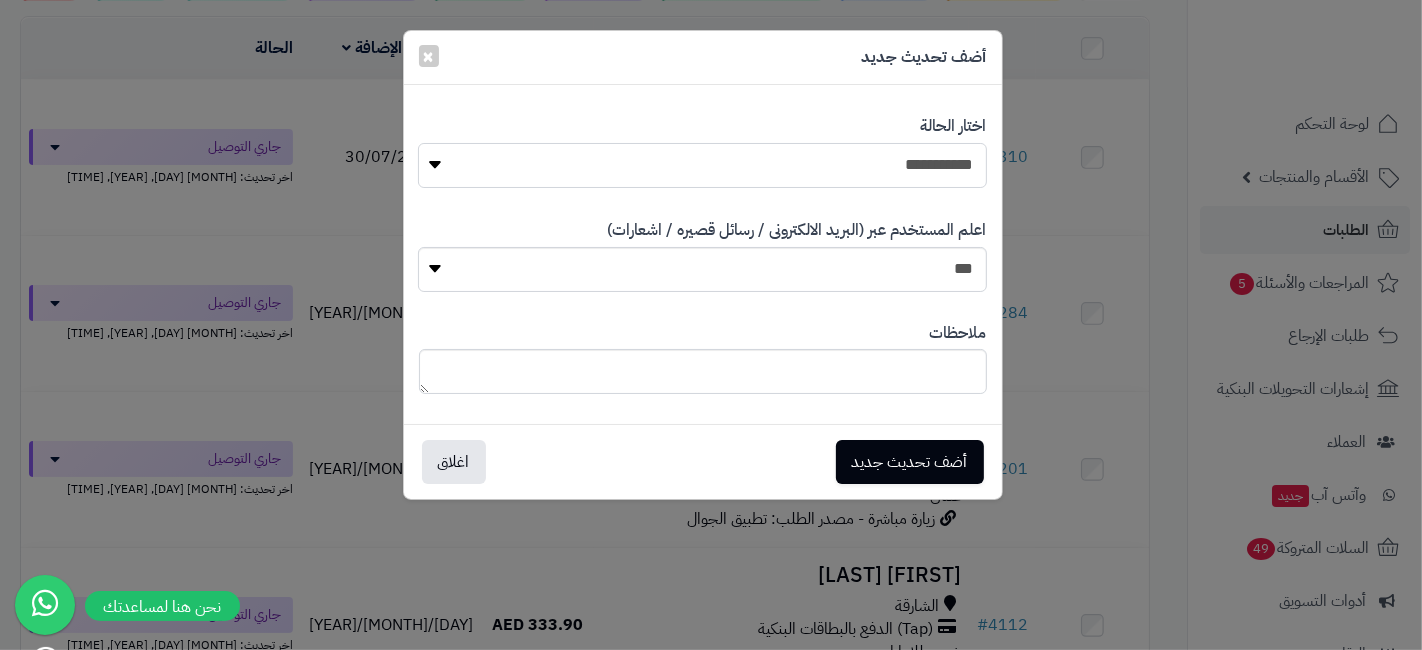 click on "**********" at bounding box center (702, 165) 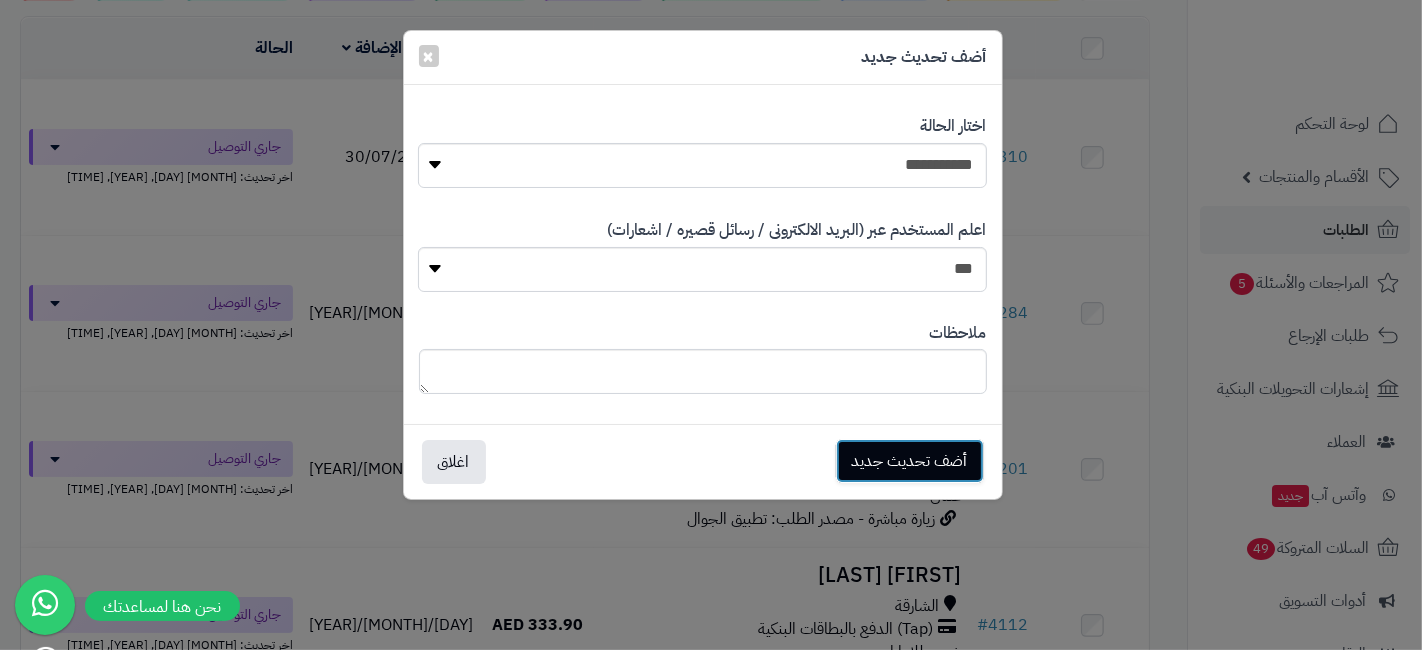 click on "أضف تحديث جديد" at bounding box center (910, 461) 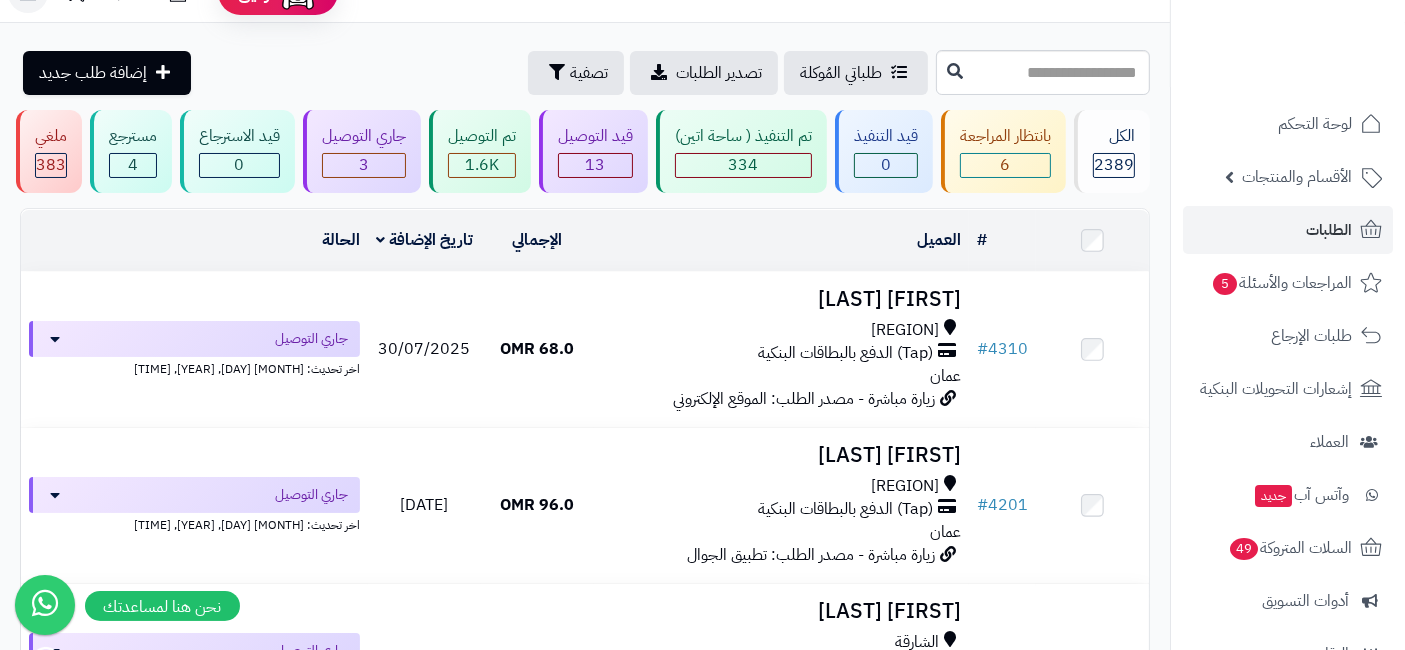 scroll, scrollTop: 36, scrollLeft: 0, axis: vertical 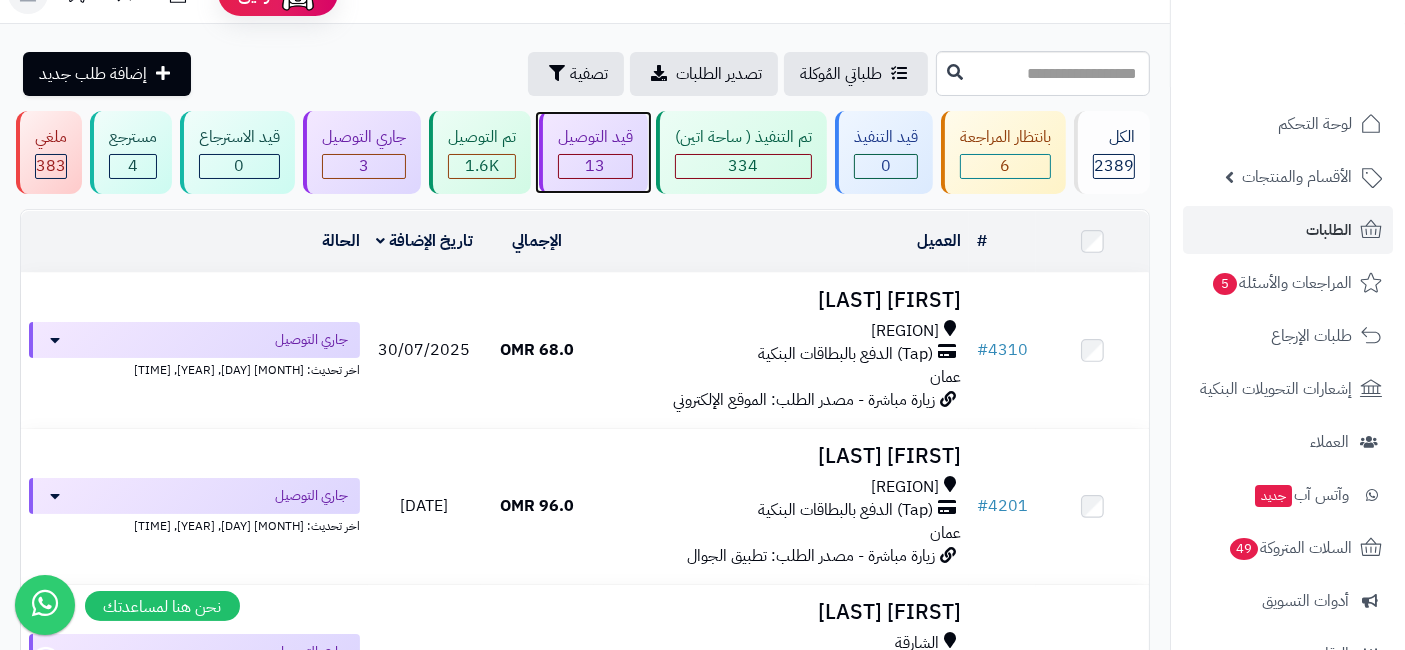 click on "13" at bounding box center (596, 166) 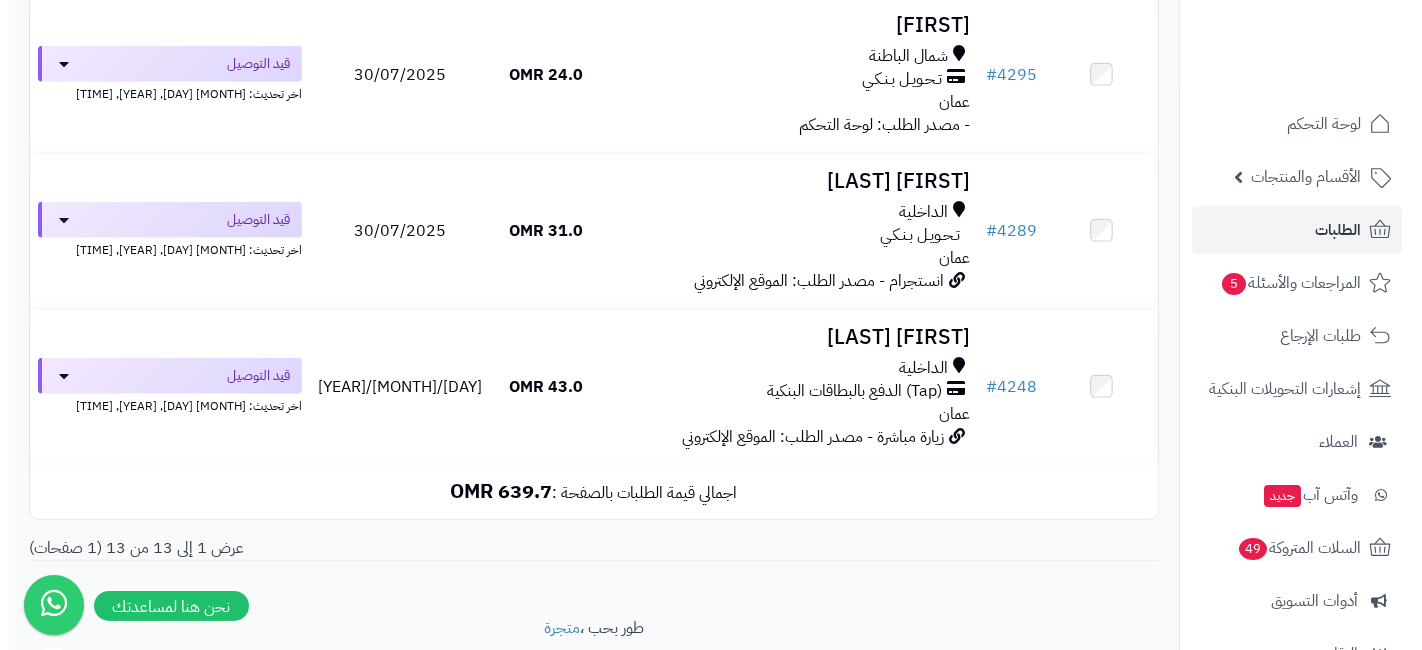 scroll, scrollTop: 1869, scrollLeft: 0, axis: vertical 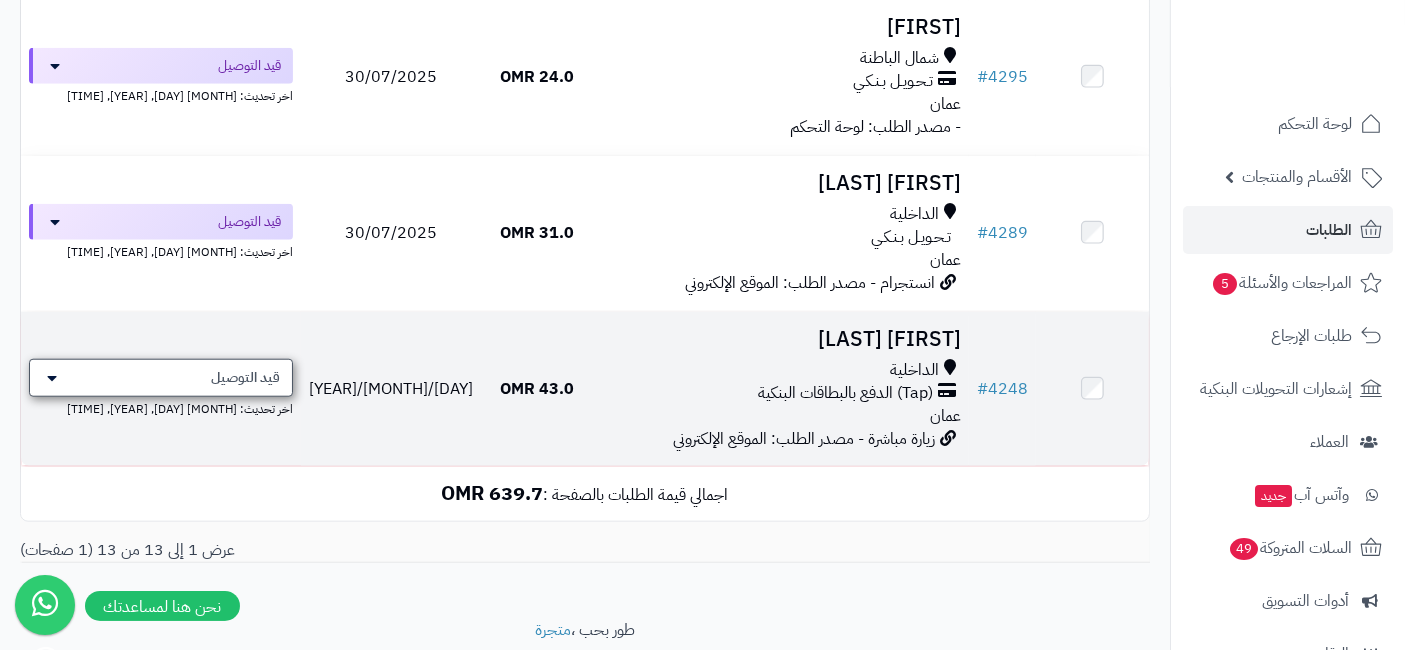 click on "قيد التوصيل" at bounding box center [161, 378] 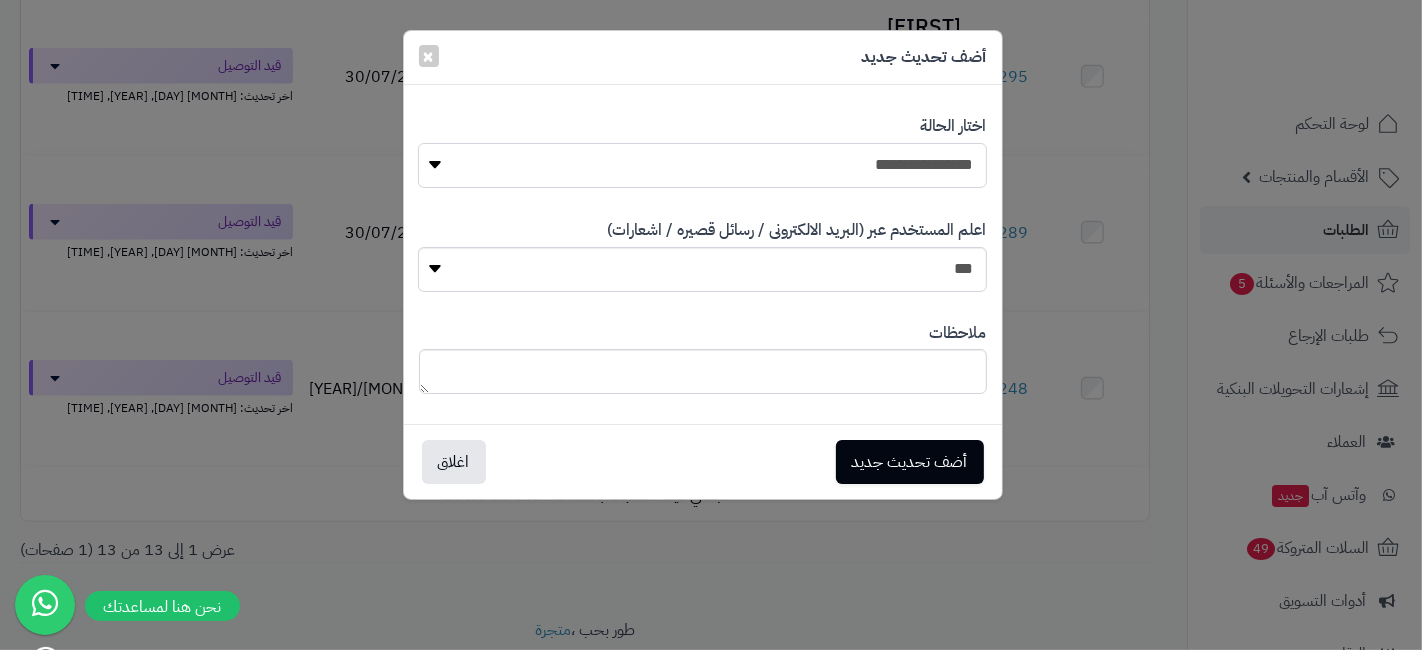 click on "**********" at bounding box center [702, 165] 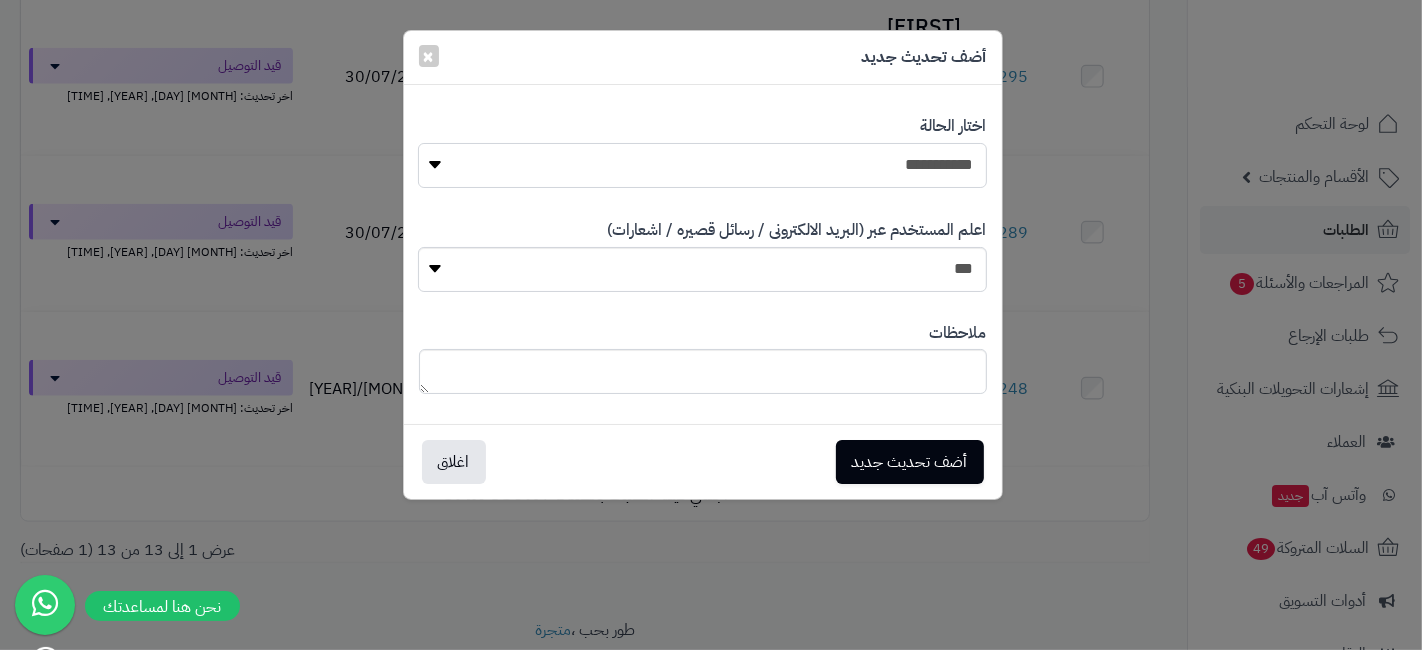 click on "**********" at bounding box center (702, 165) 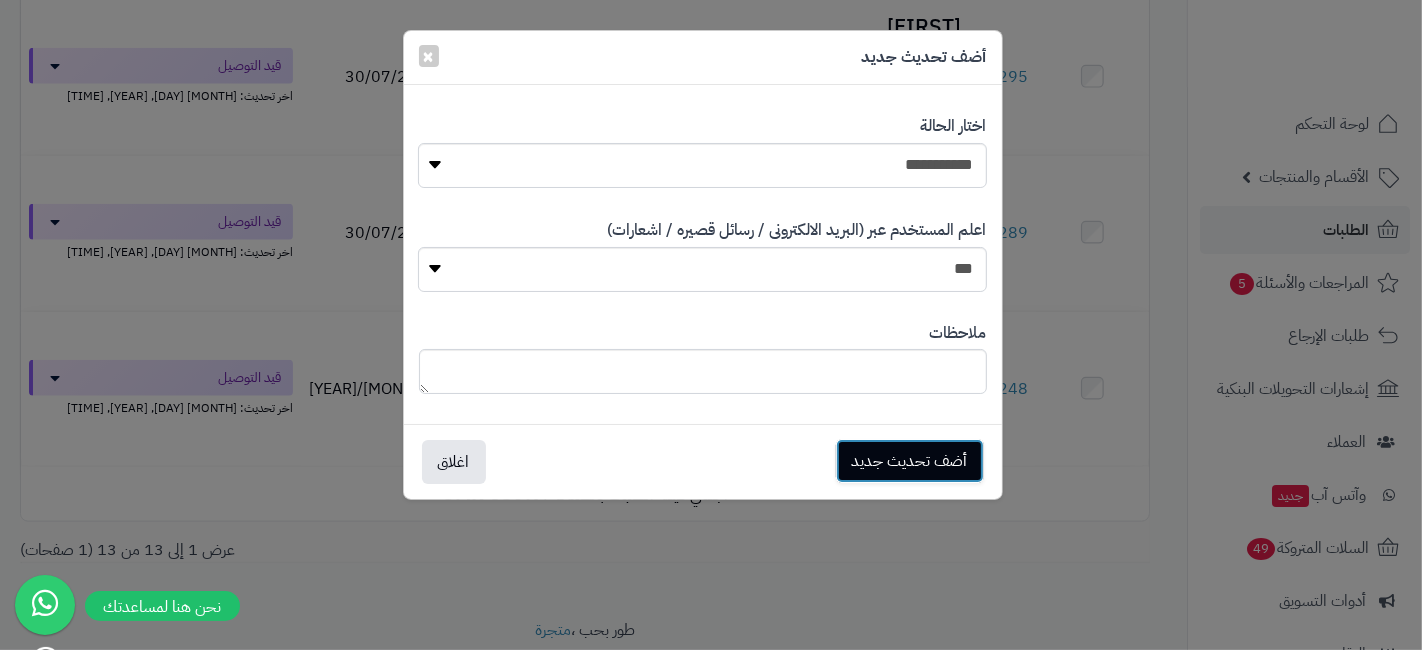 click on "أضف تحديث جديد" at bounding box center (910, 461) 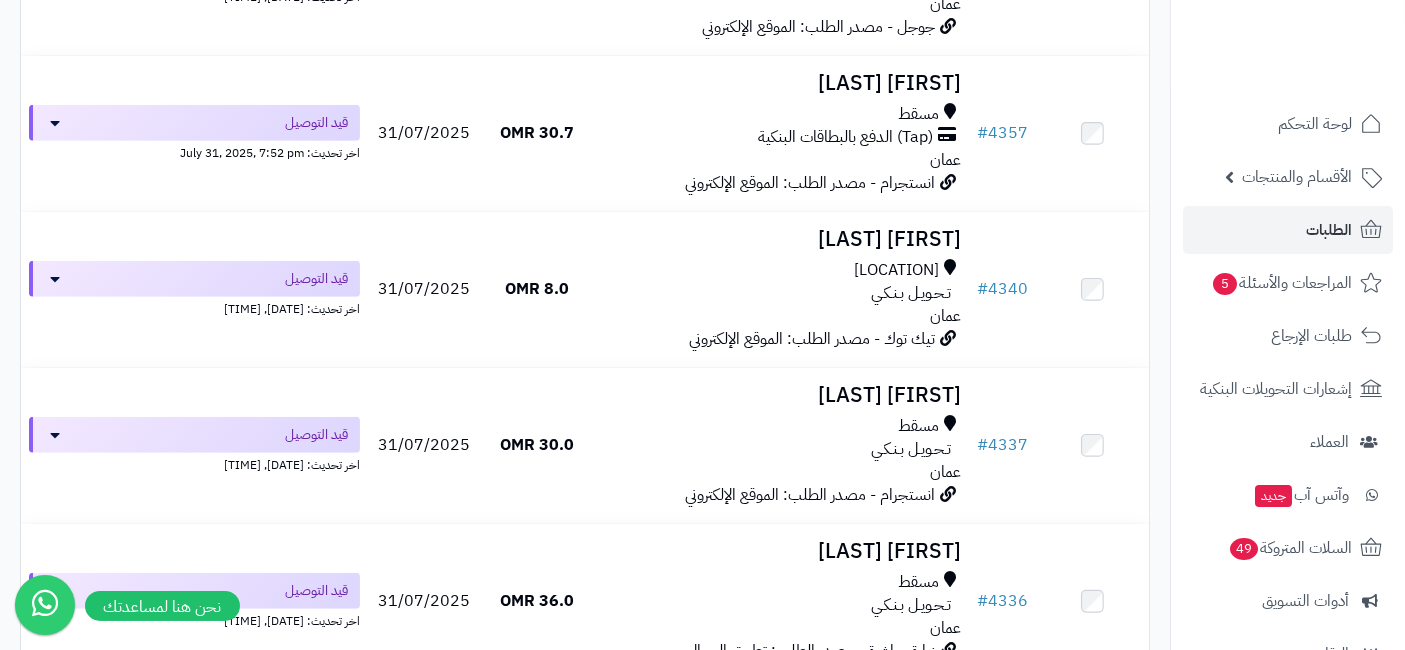 scroll, scrollTop: 1039, scrollLeft: 0, axis: vertical 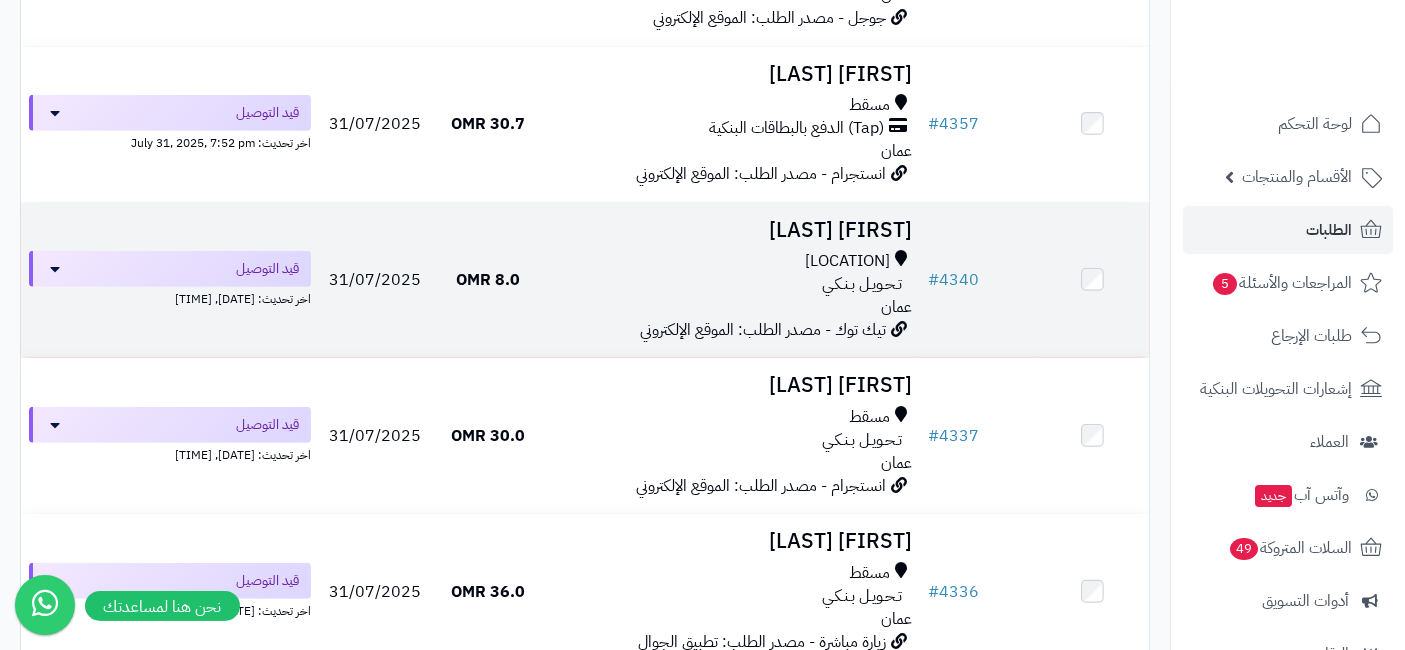 click at bounding box center (1092, 280) 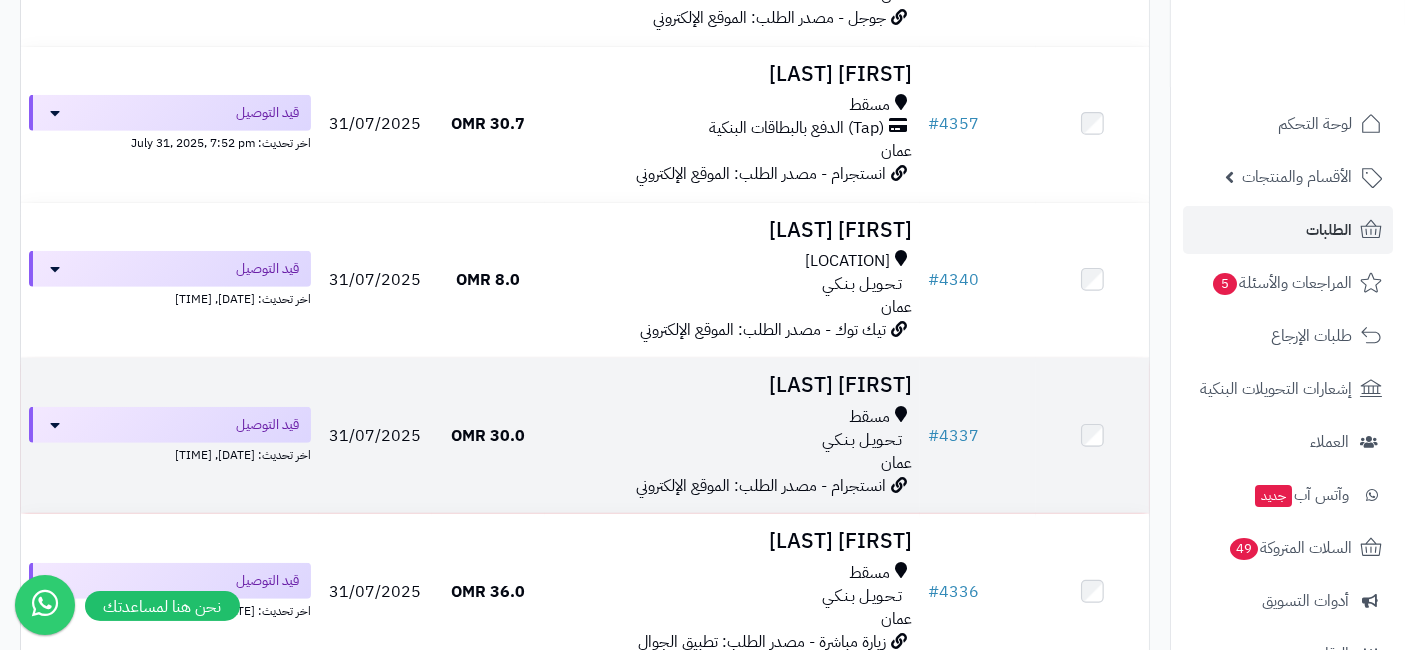 click at bounding box center (1092, 435) 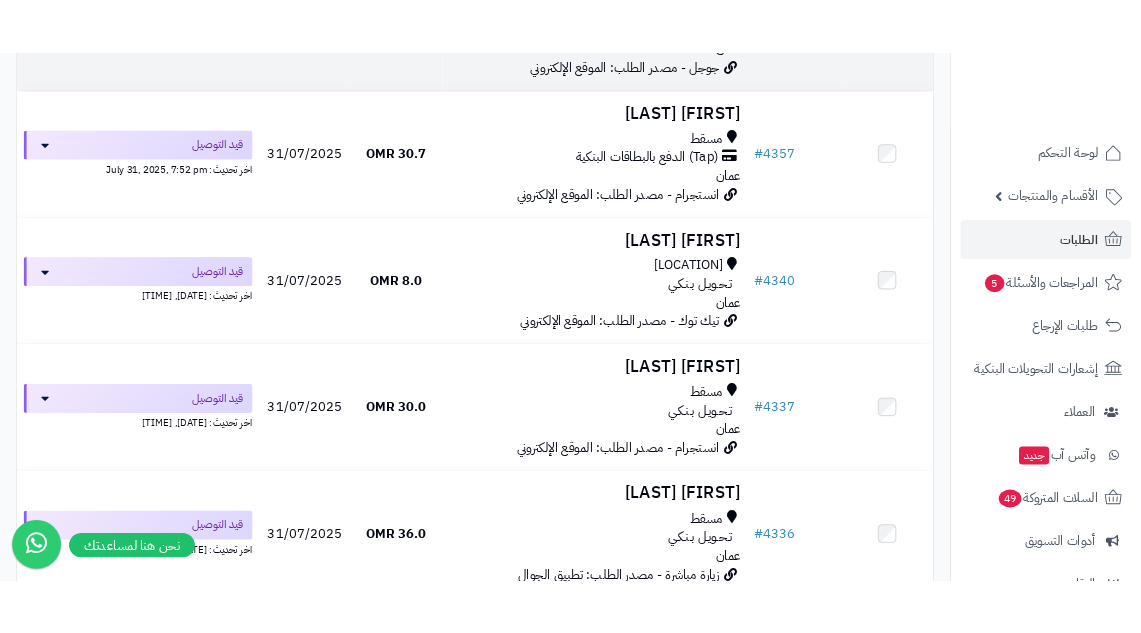 scroll, scrollTop: 1120, scrollLeft: 0, axis: vertical 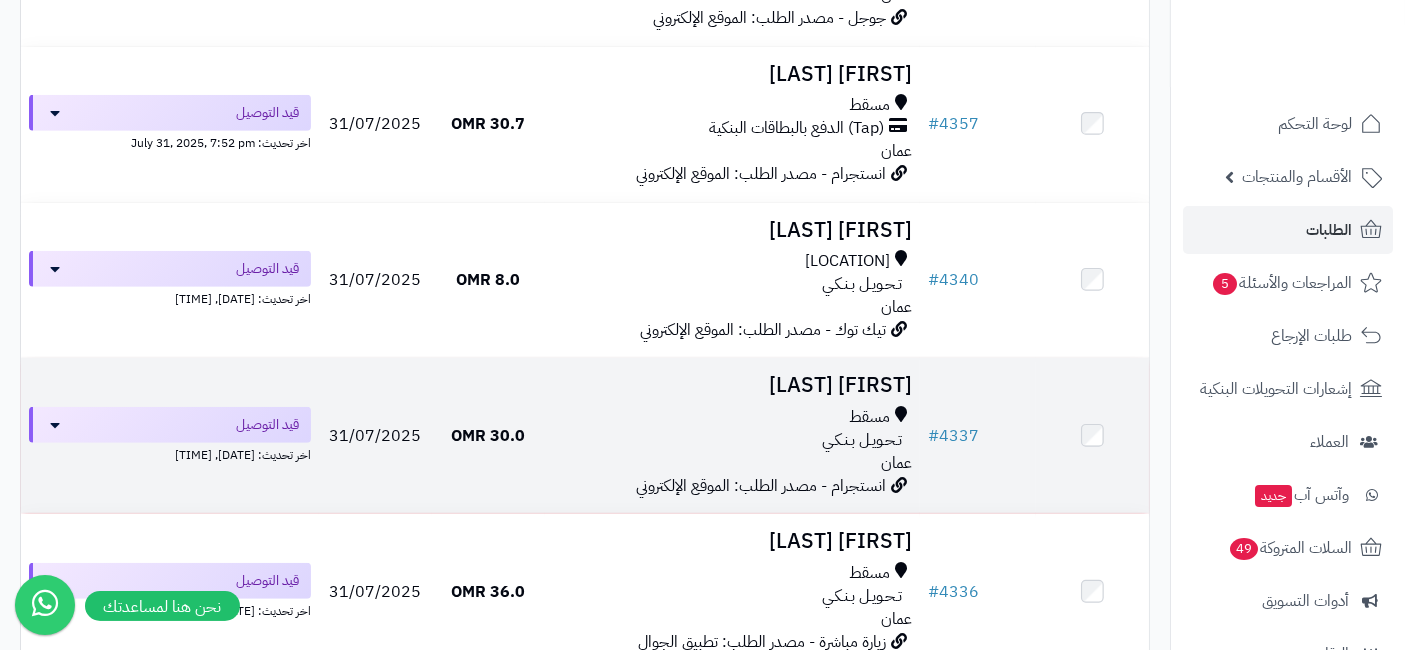 click at bounding box center (1092, 435) 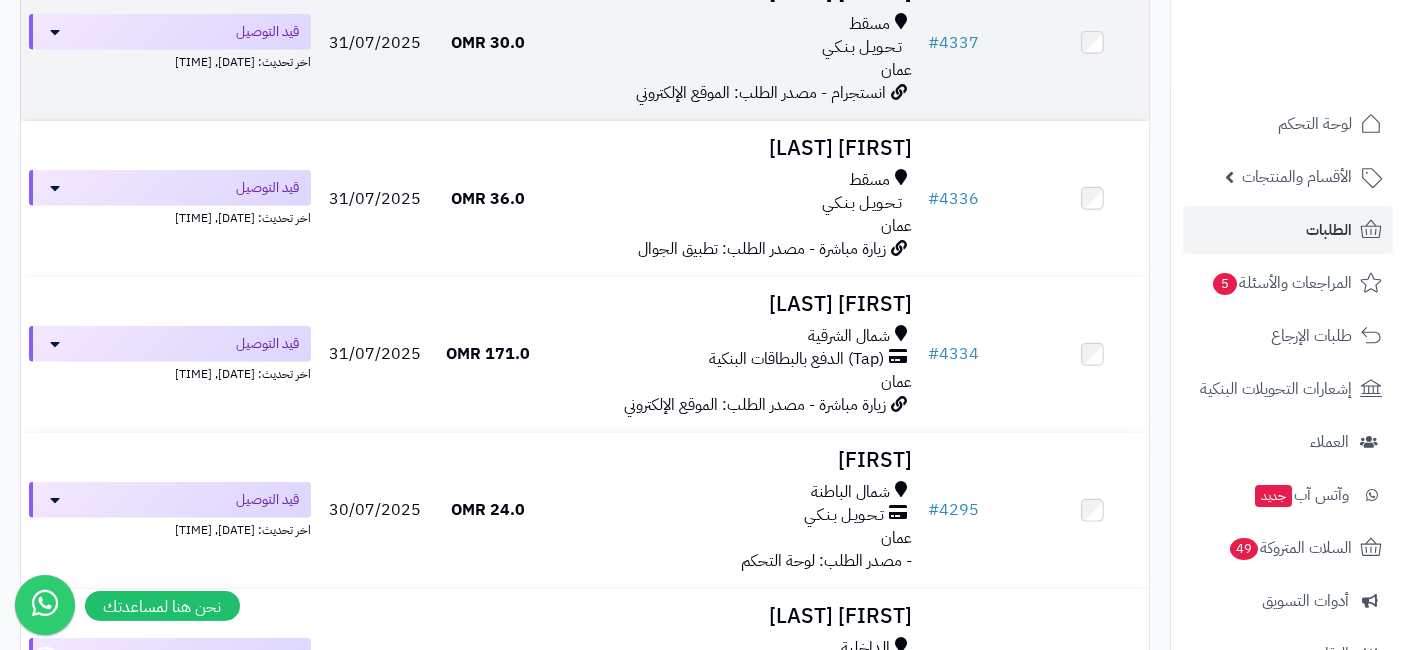 scroll, scrollTop: 1457, scrollLeft: 0, axis: vertical 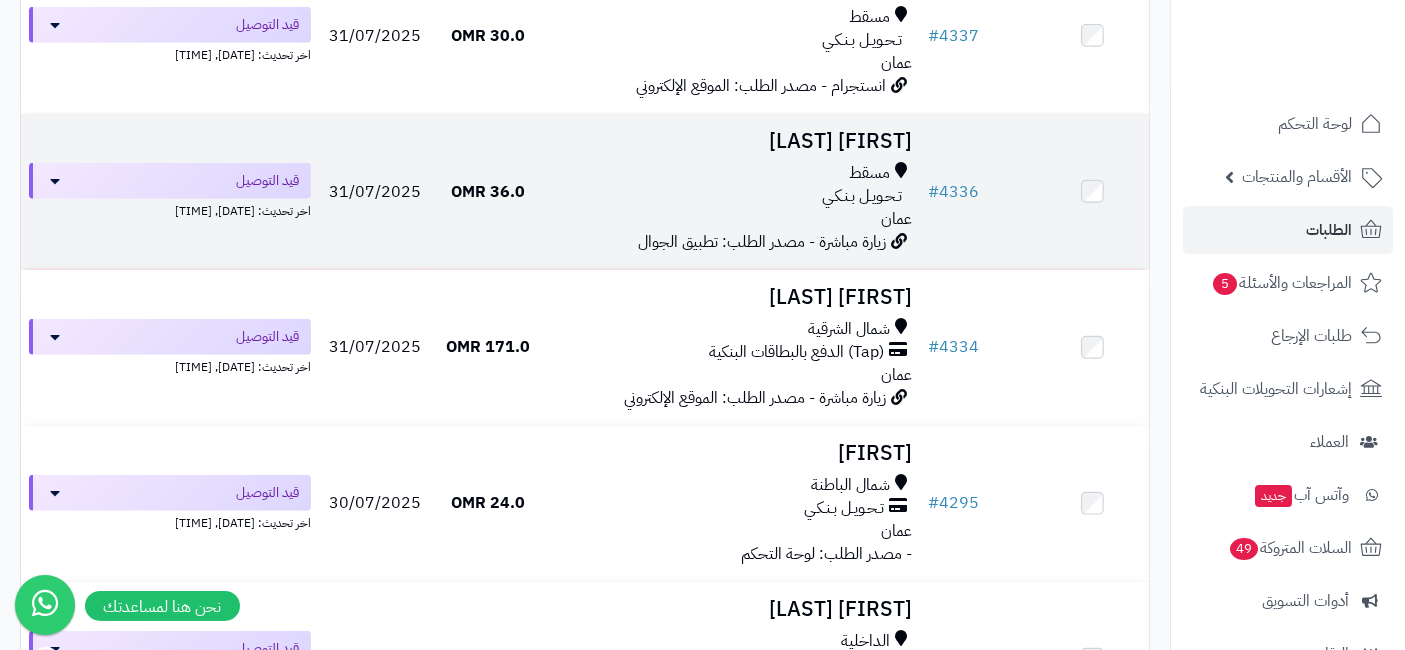 click at bounding box center [1092, 191] 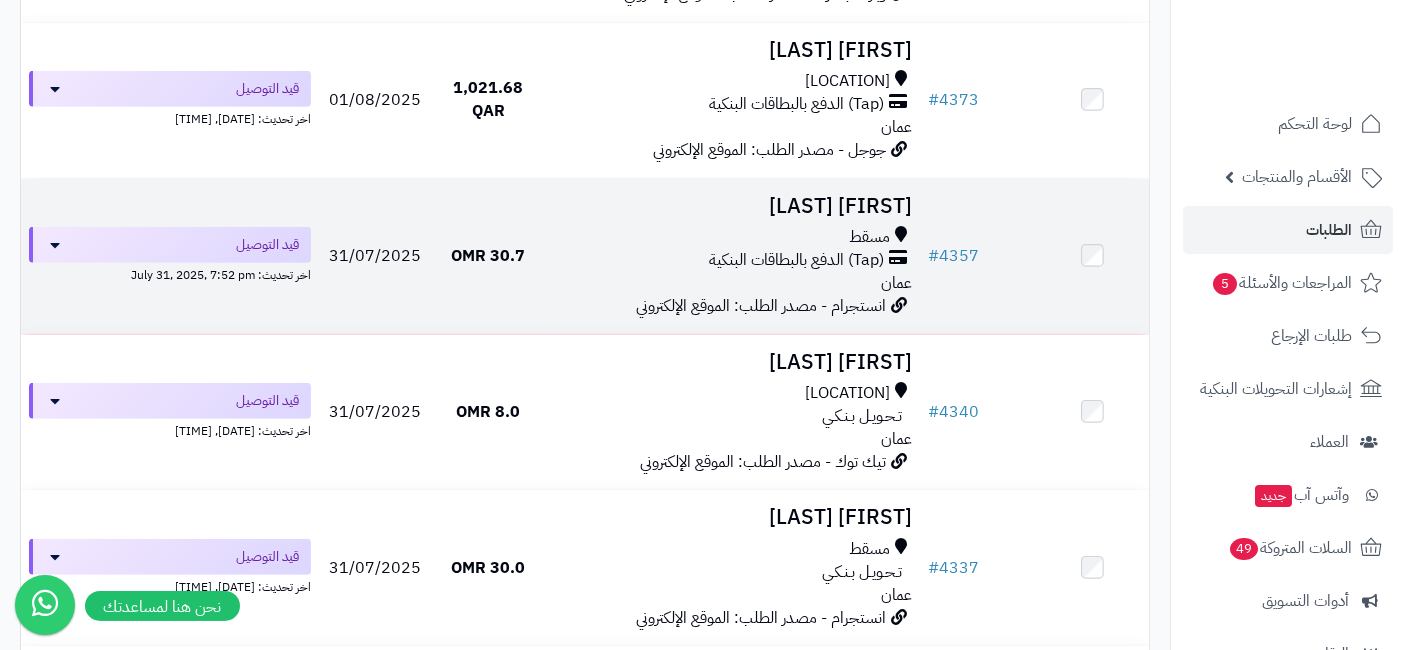 scroll, scrollTop: 923, scrollLeft: 0, axis: vertical 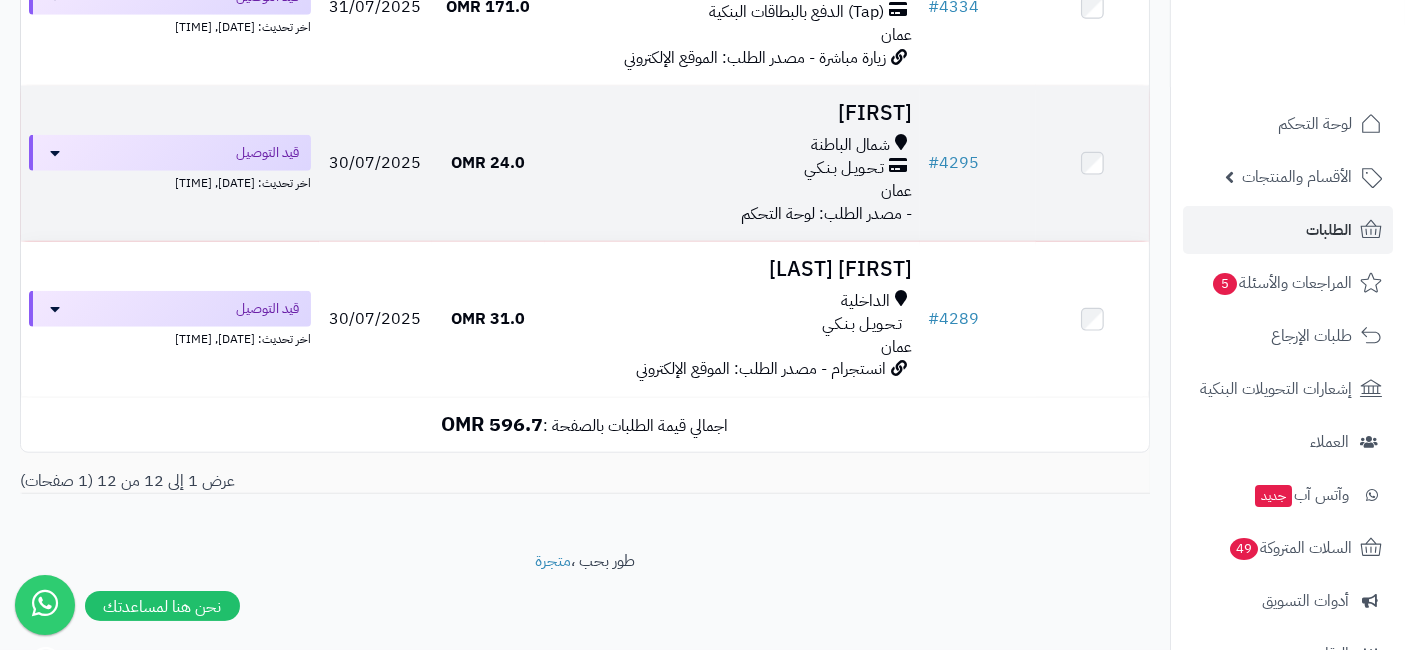 click at bounding box center [1092, 163] 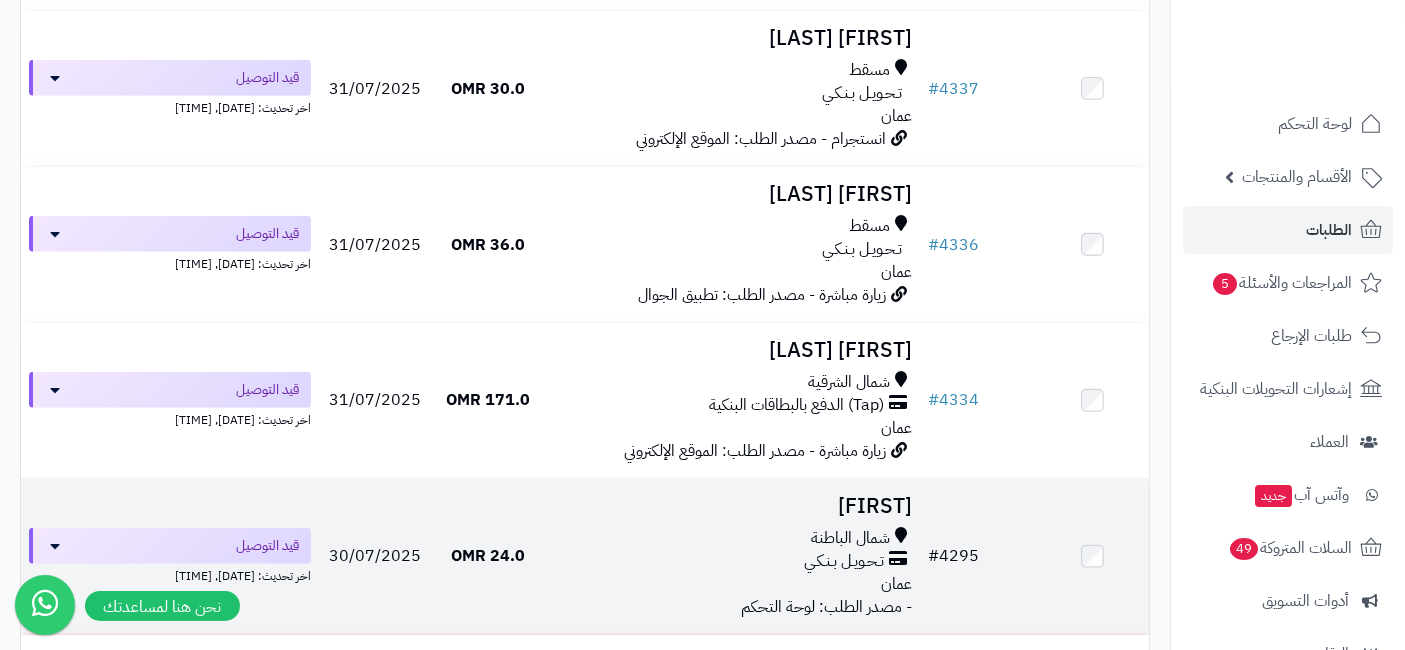 scroll, scrollTop: 1402, scrollLeft: 0, axis: vertical 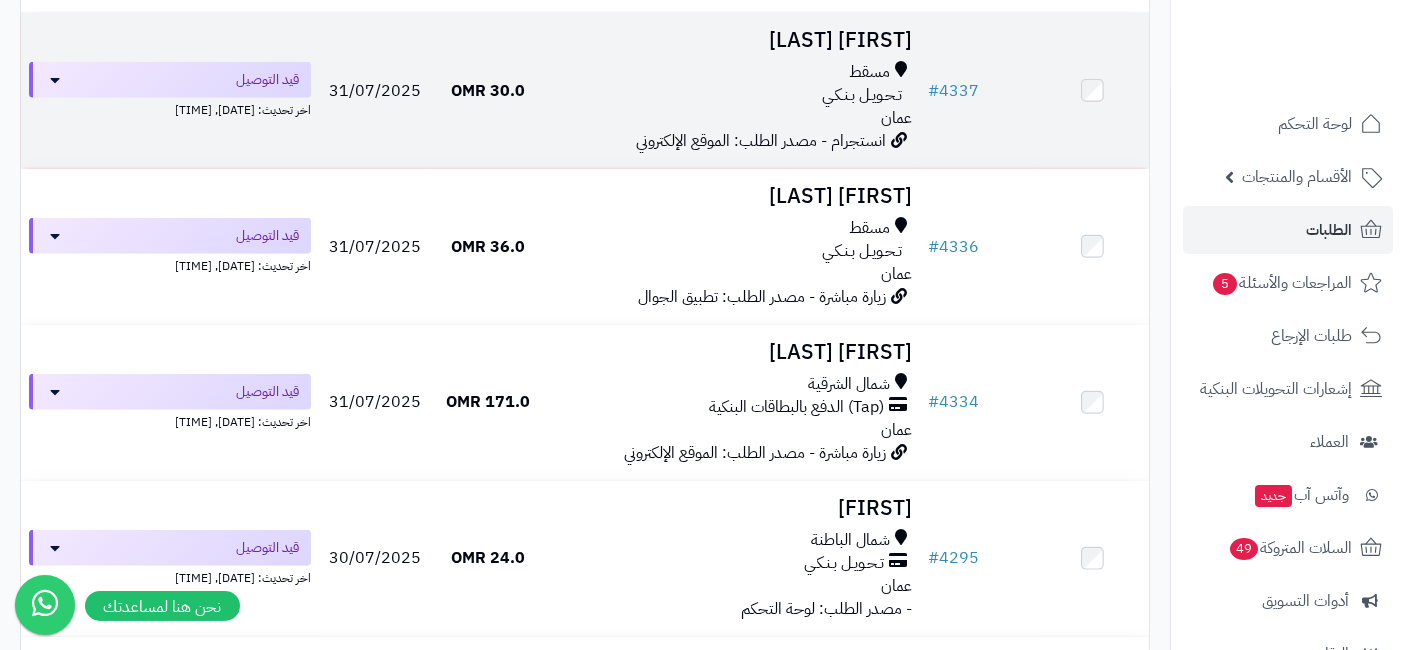 click at bounding box center (1092, 90) 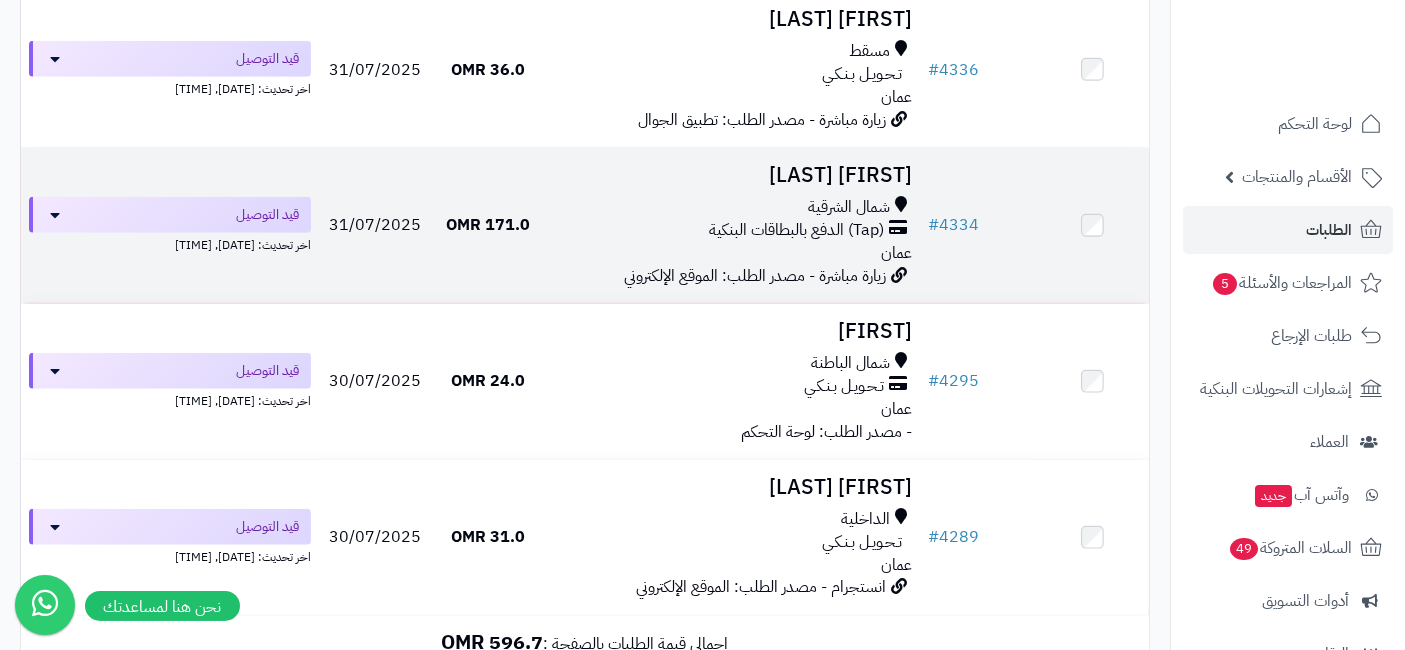 scroll, scrollTop: 1577, scrollLeft: 0, axis: vertical 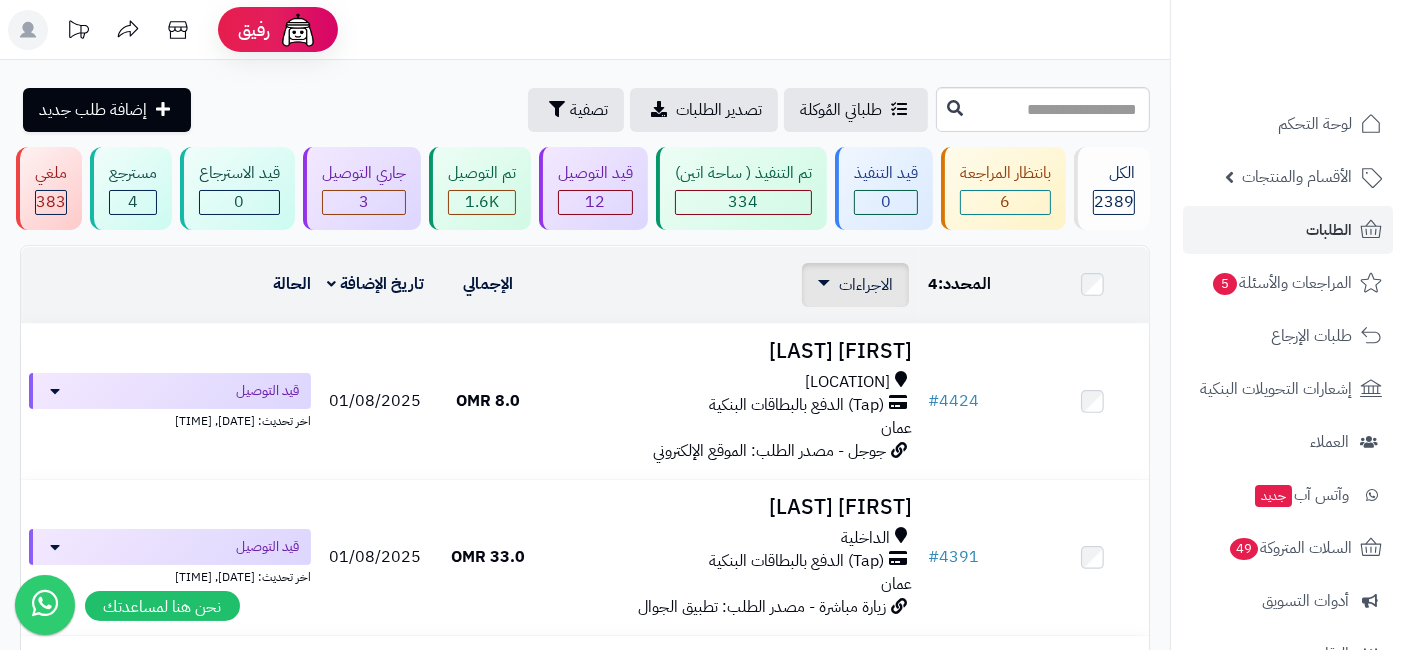 click on "الاجراءات" at bounding box center [866, 285] 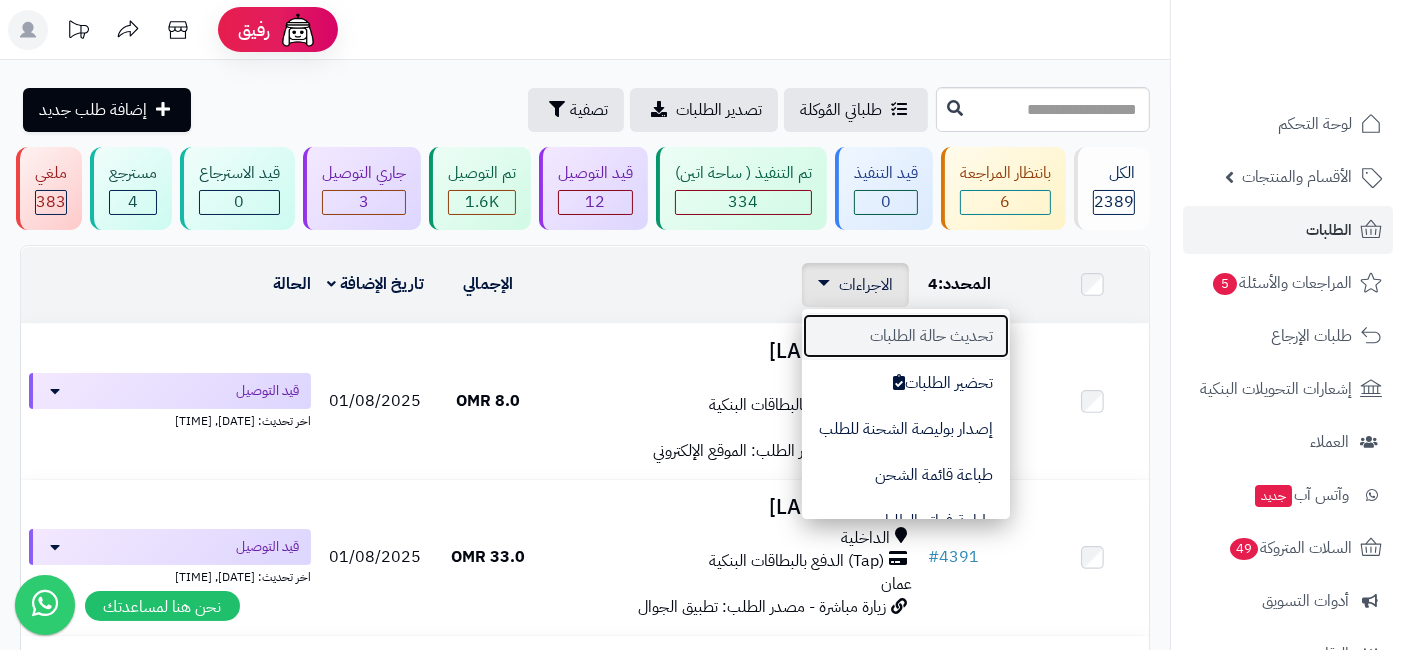 click on "تحديث حالة الطلبات" at bounding box center [906, 336] 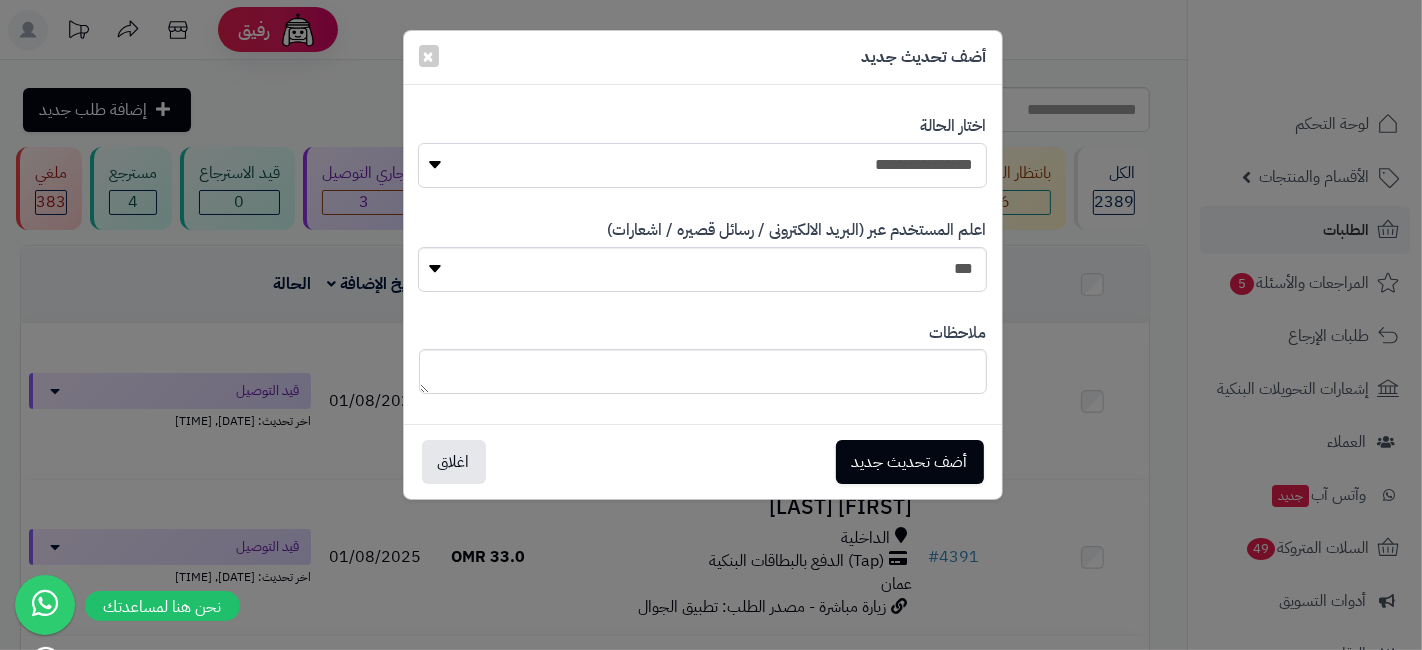 click on "**********" at bounding box center (702, 165) 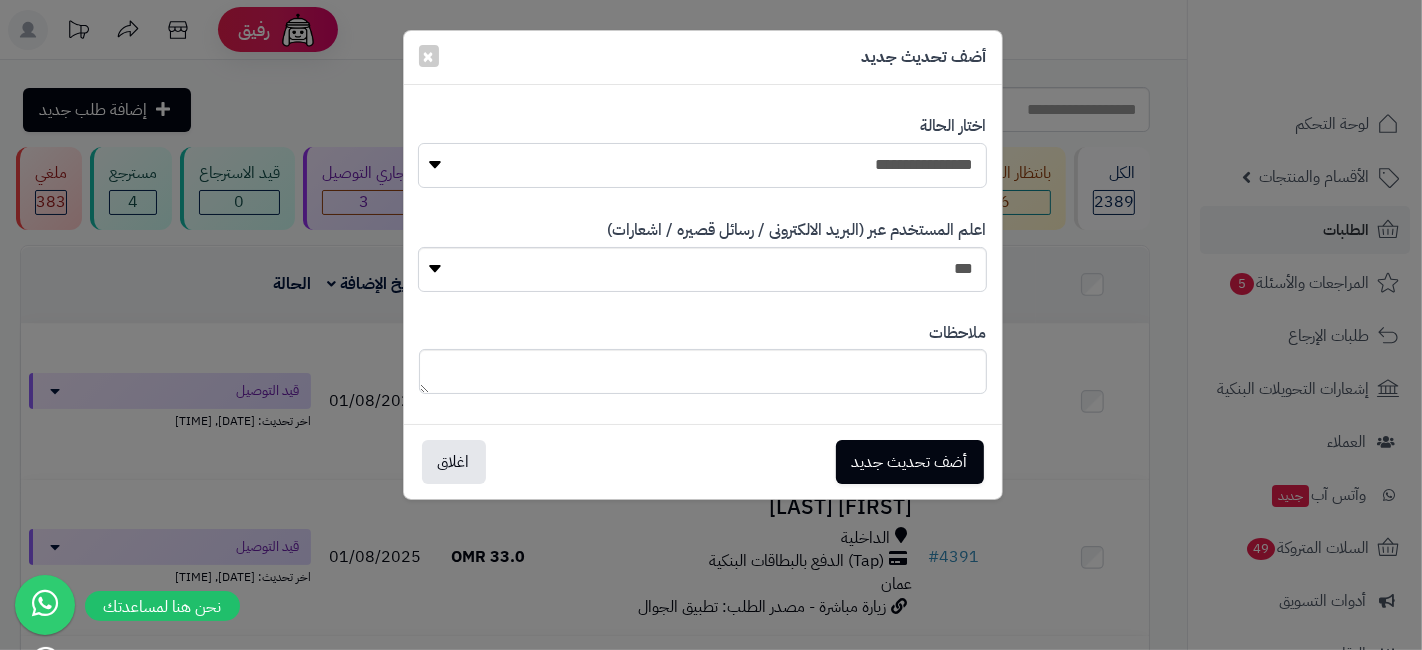 select on "**" 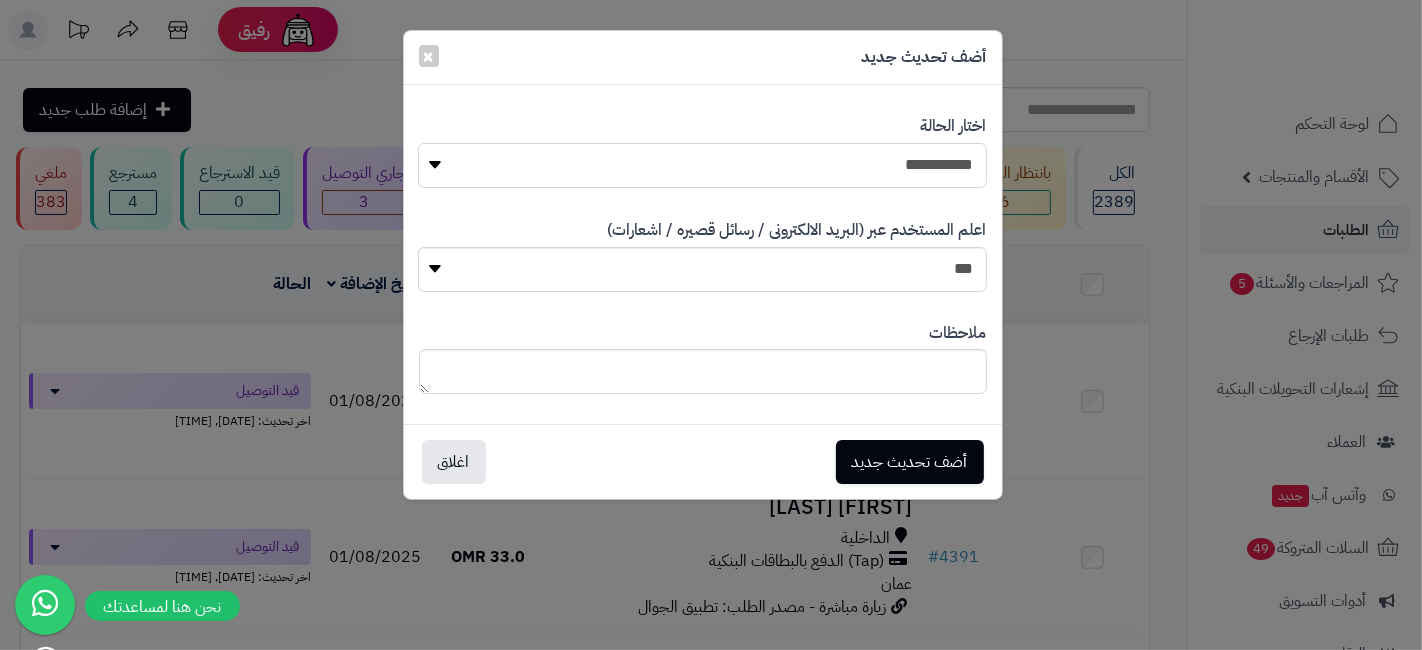 click on "**********" at bounding box center (702, 165) 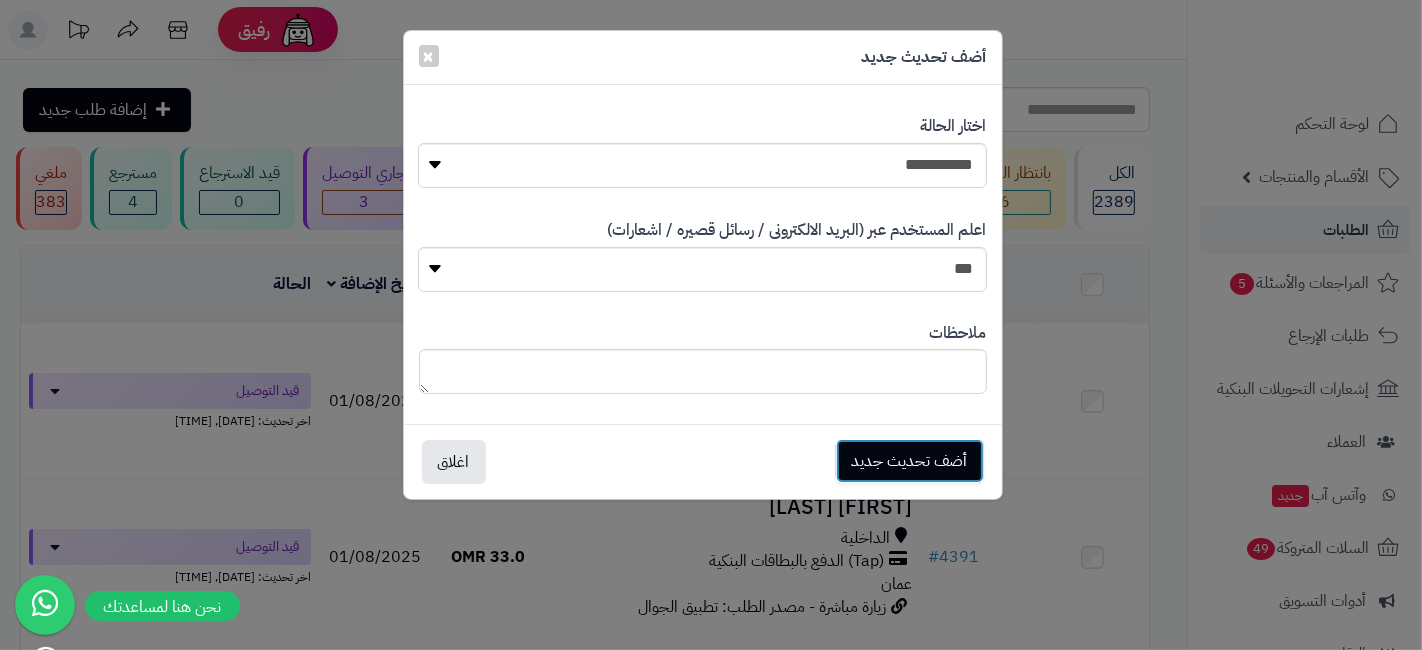 click on "أضف تحديث جديد" at bounding box center (910, 461) 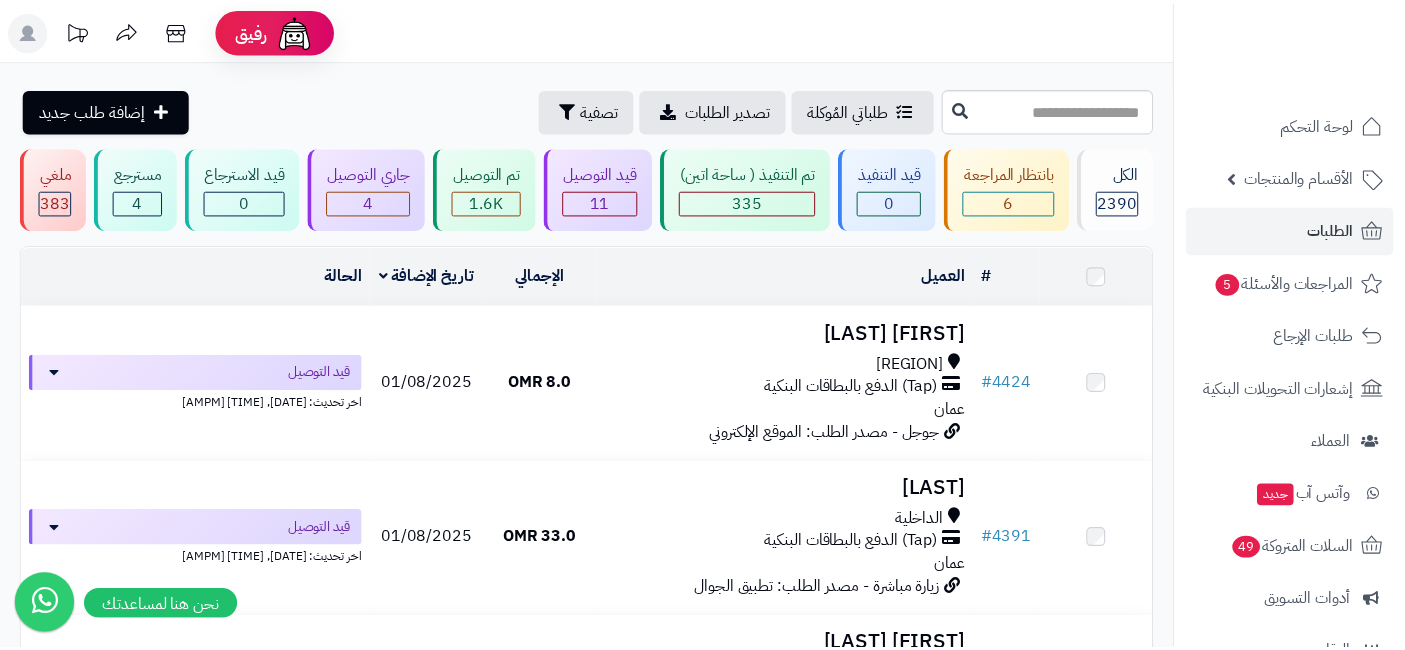 scroll, scrollTop: 0, scrollLeft: 0, axis: both 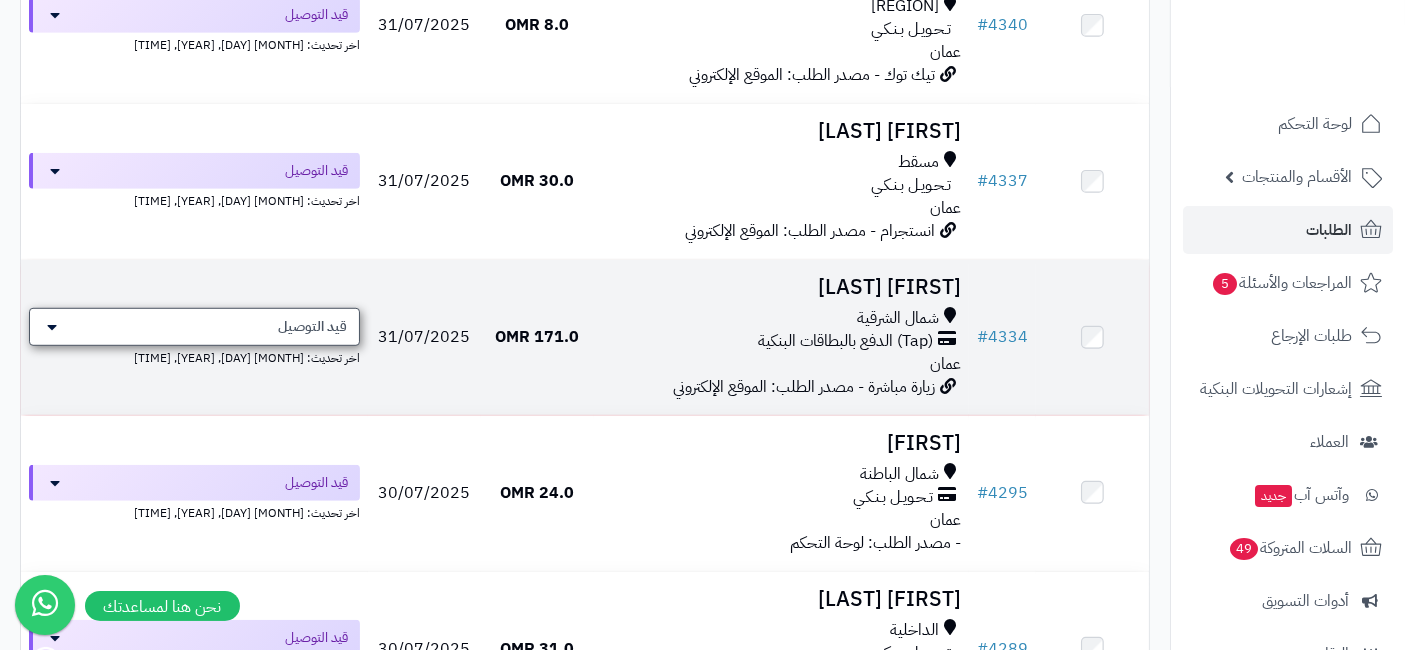 click on "قيد التوصيل" at bounding box center (312, 327) 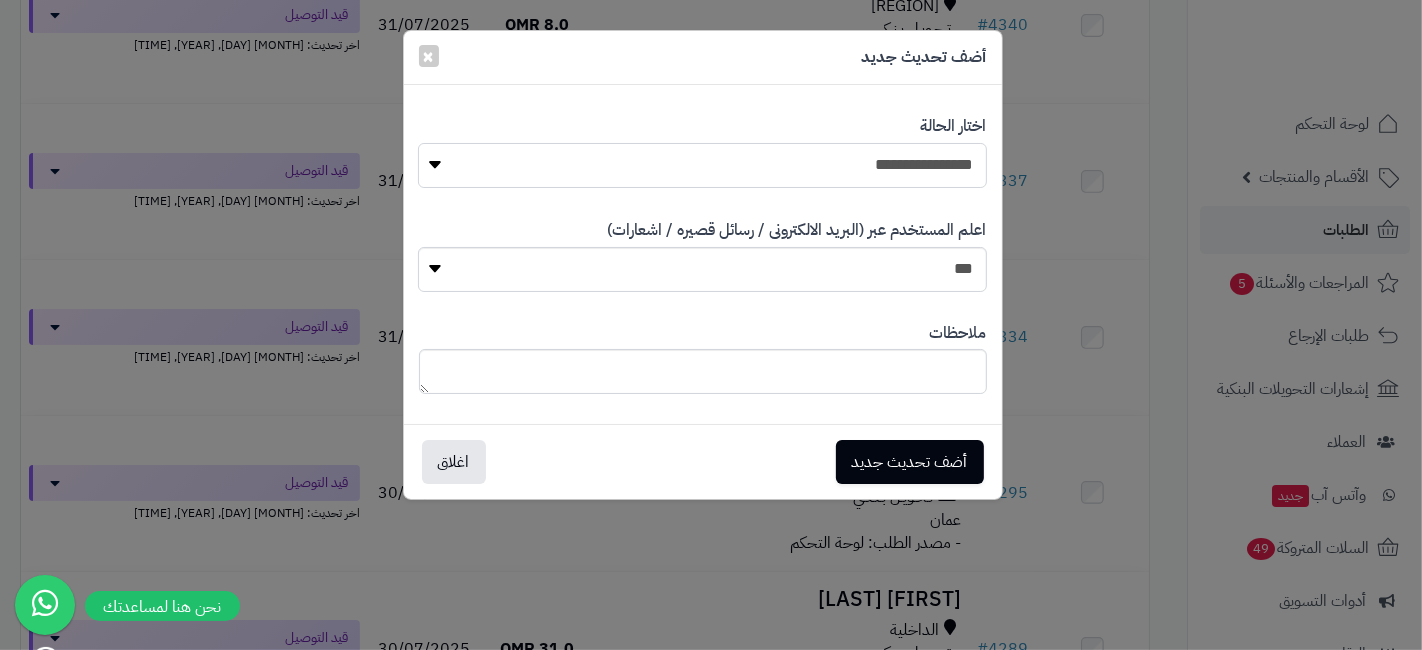 click on "**********" at bounding box center (702, 165) 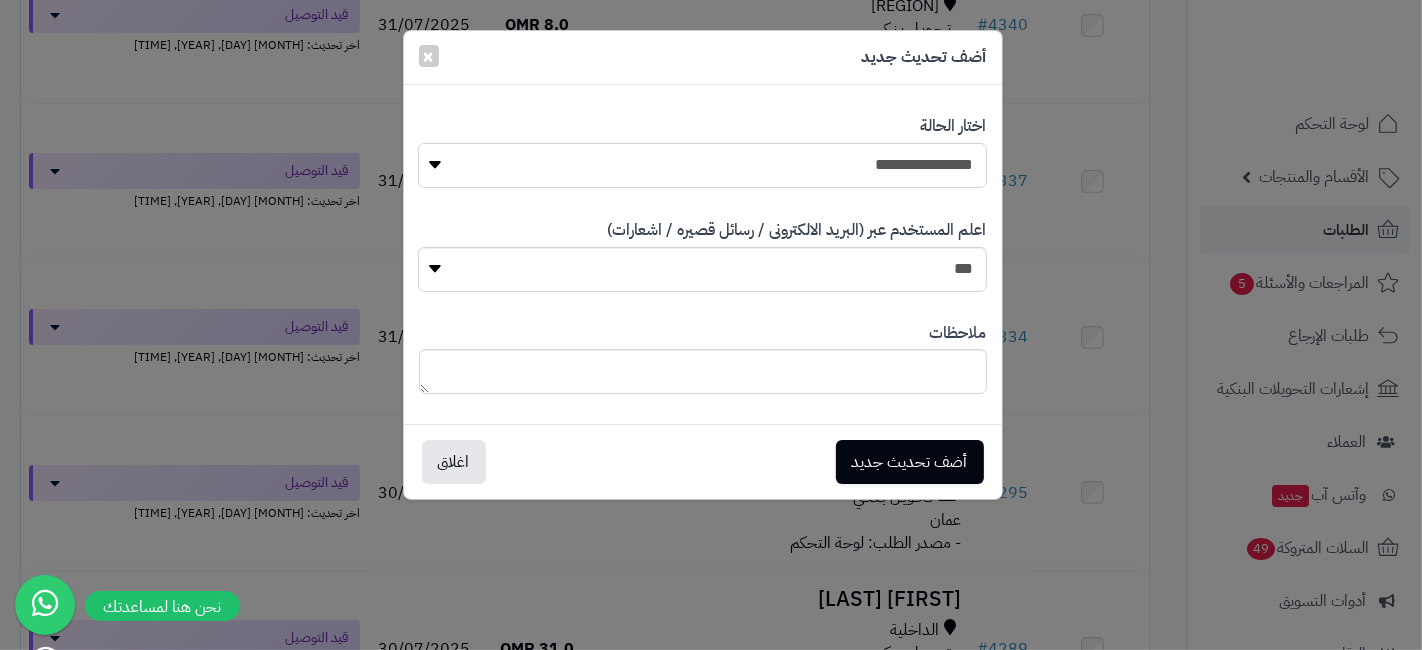 select on "**" 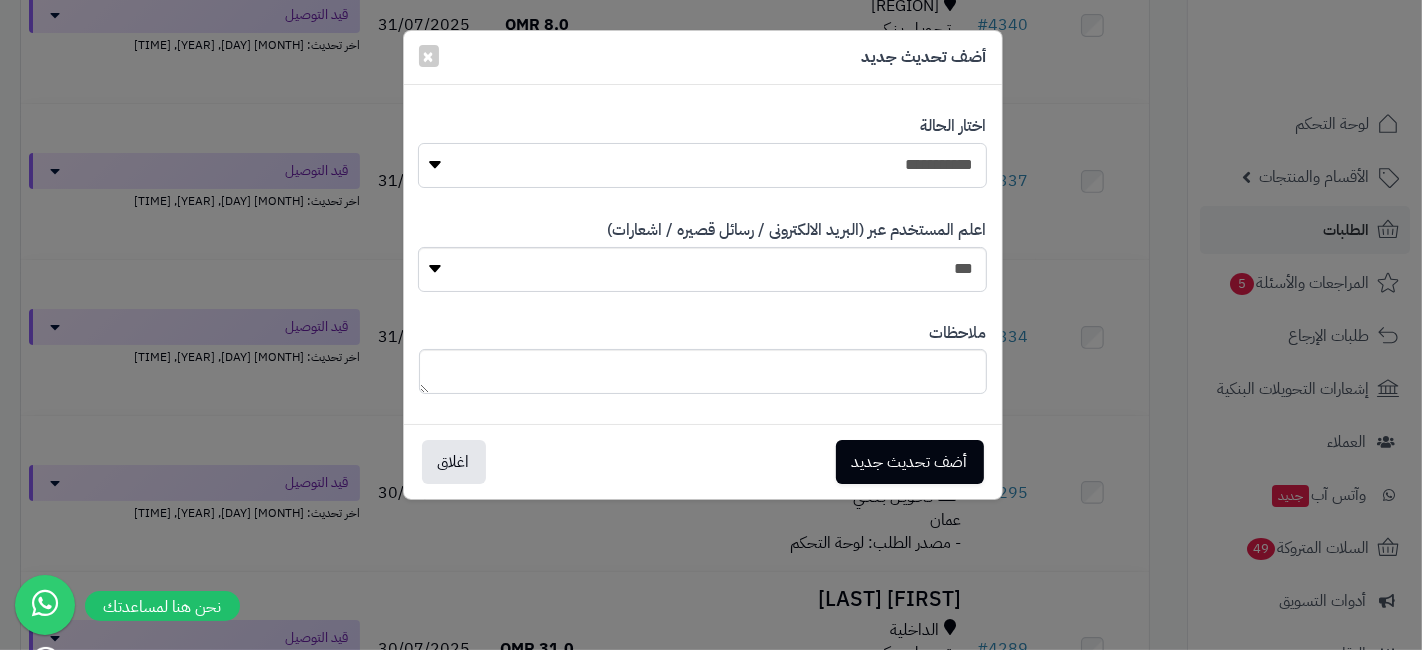 click on "**********" at bounding box center [702, 165] 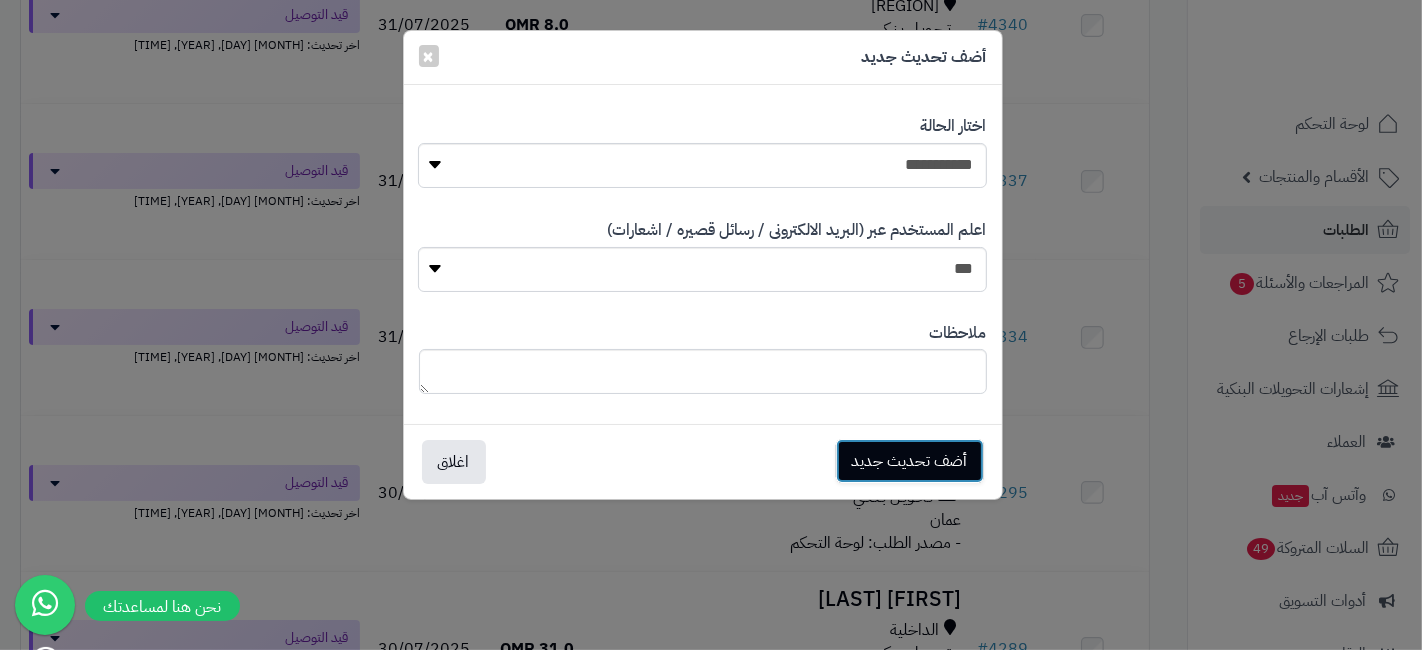 click on "أضف تحديث جديد" at bounding box center (910, 461) 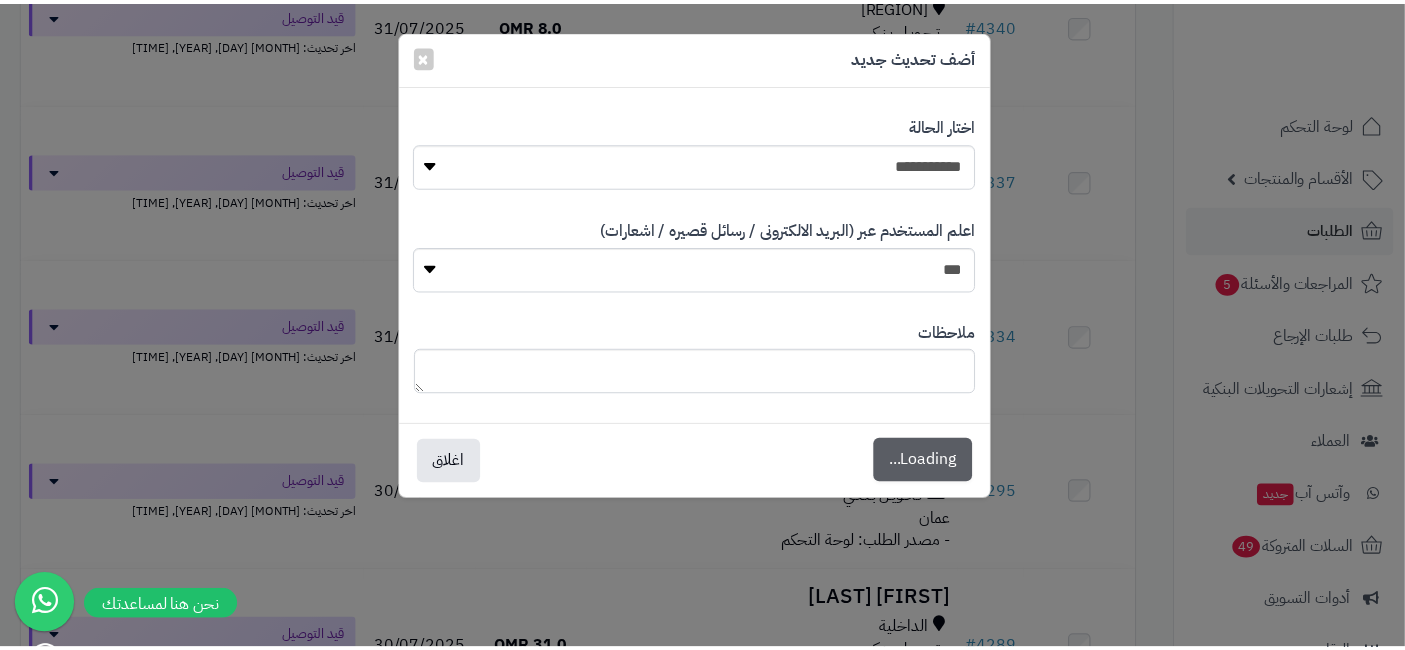 scroll, scrollTop: 1361, scrollLeft: 0, axis: vertical 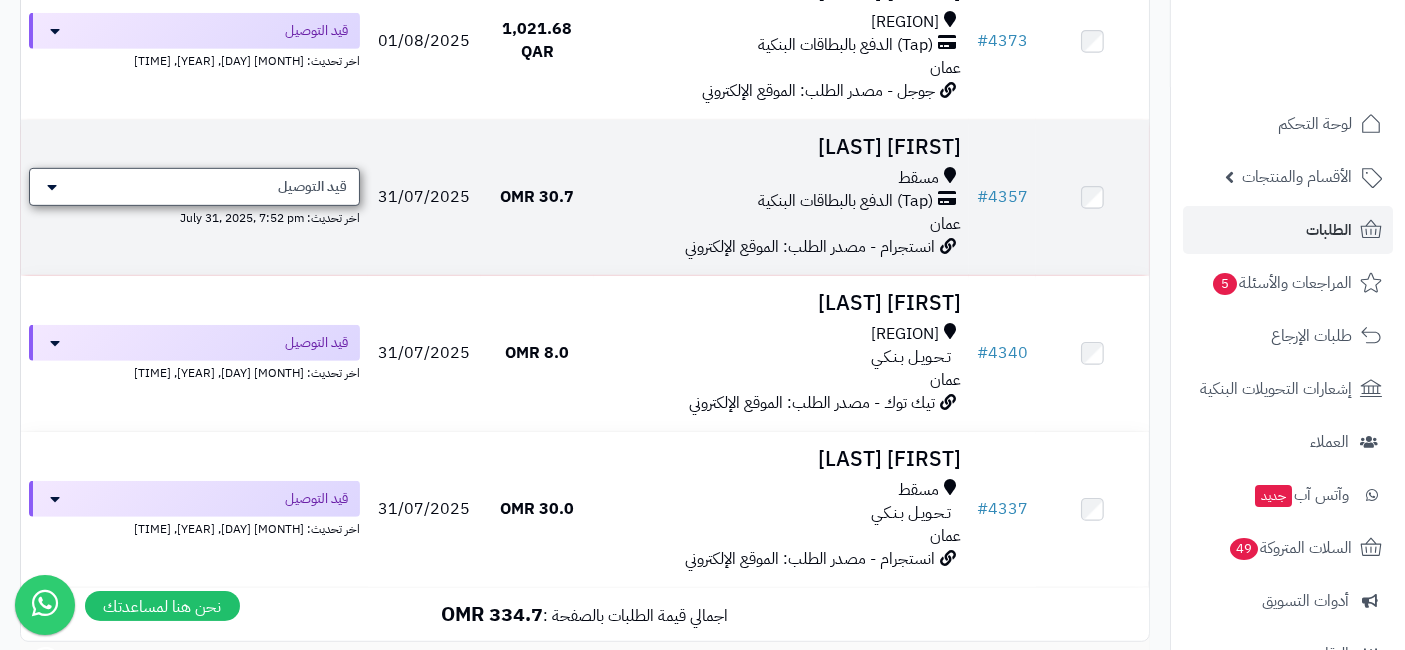 click on "قيد التوصيل" at bounding box center (194, 187) 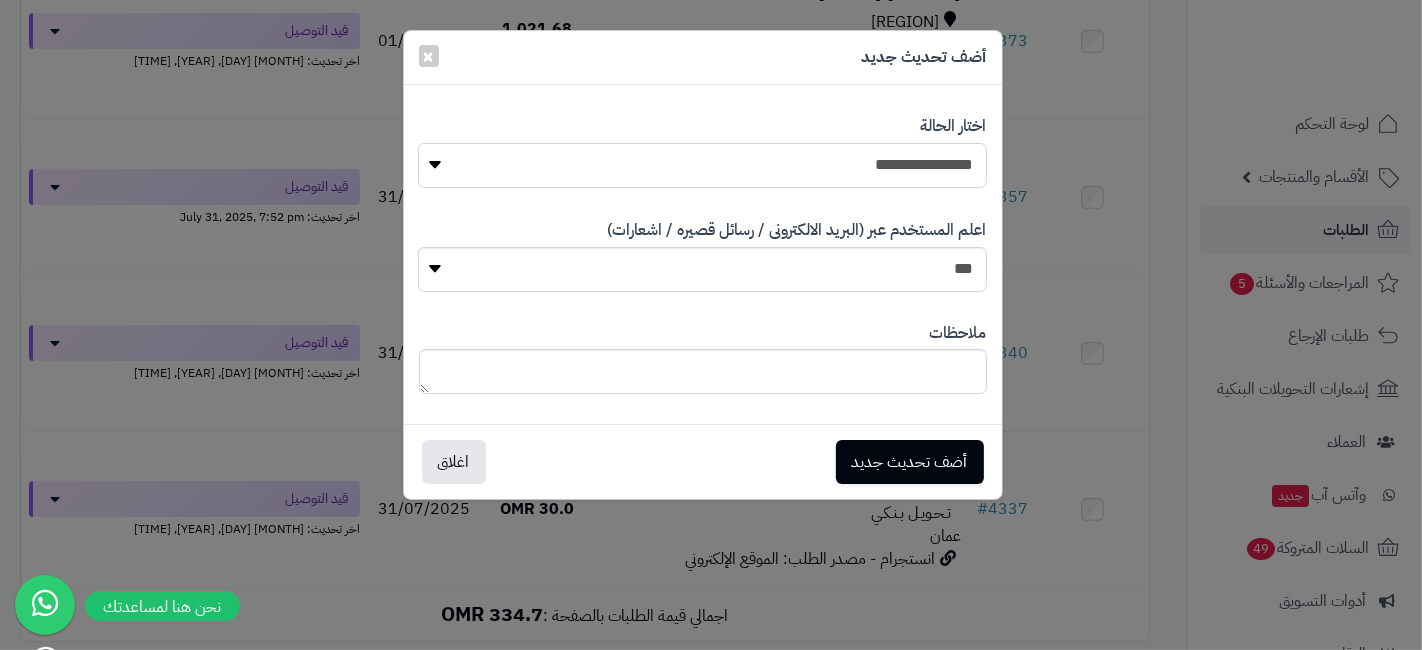 click on "**********" at bounding box center [702, 165] 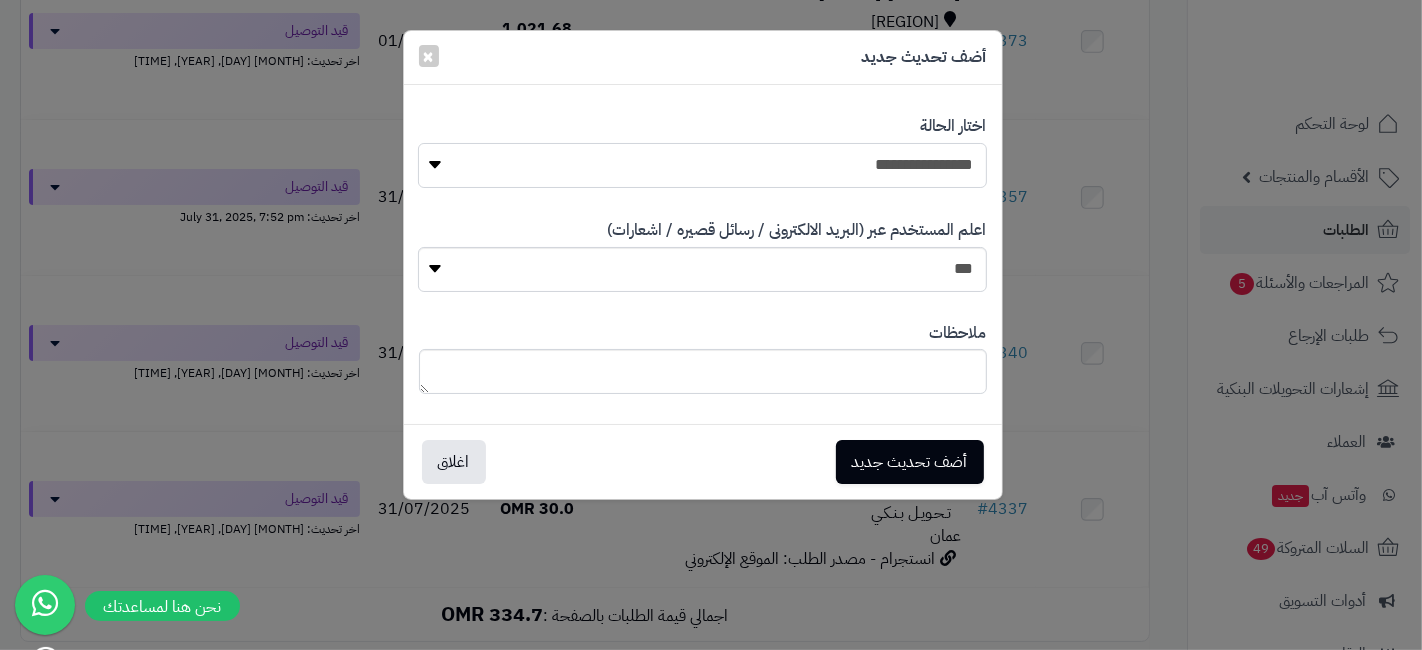select on "**" 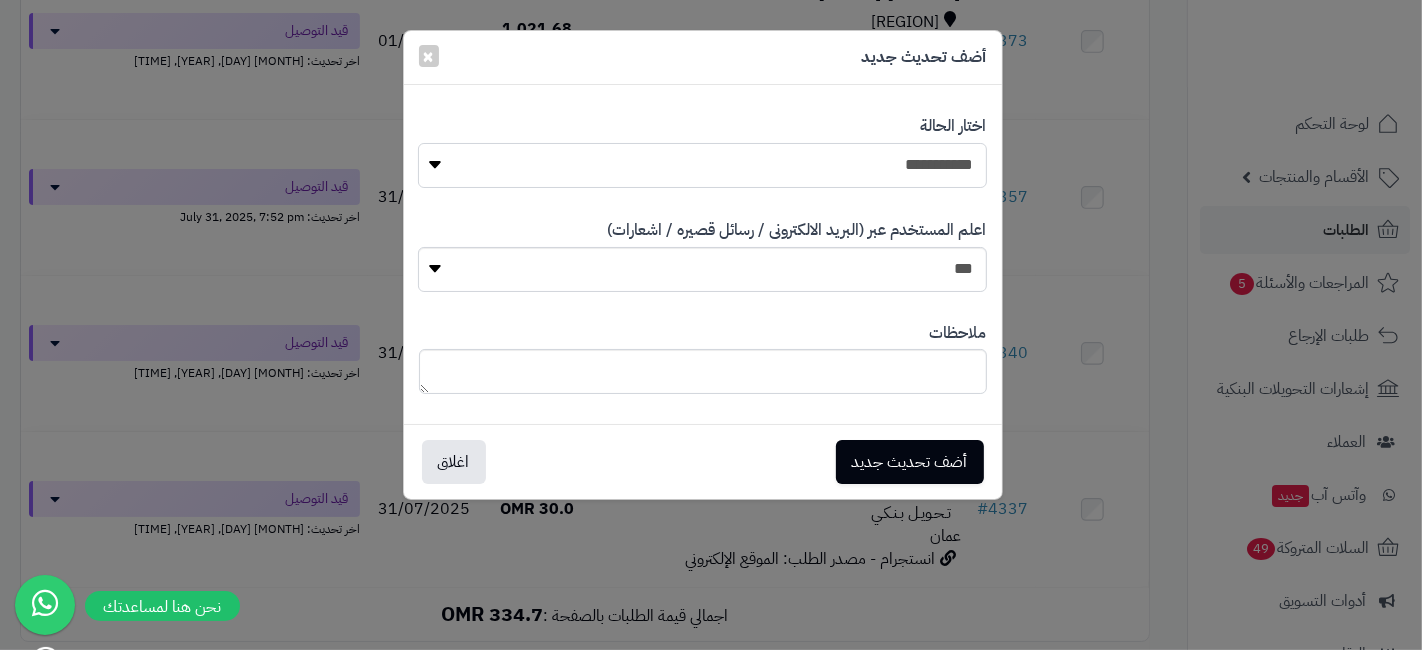 click on "**********" at bounding box center [702, 165] 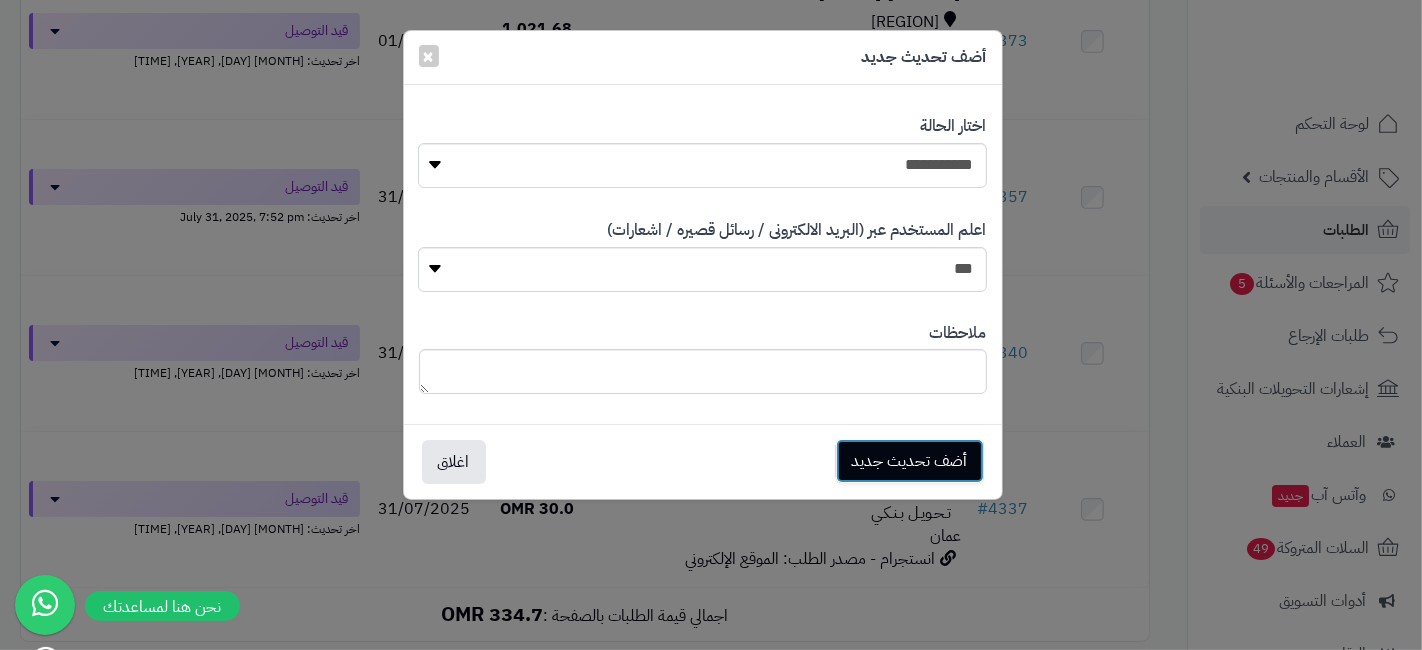 click on "أضف تحديث جديد" at bounding box center [910, 461] 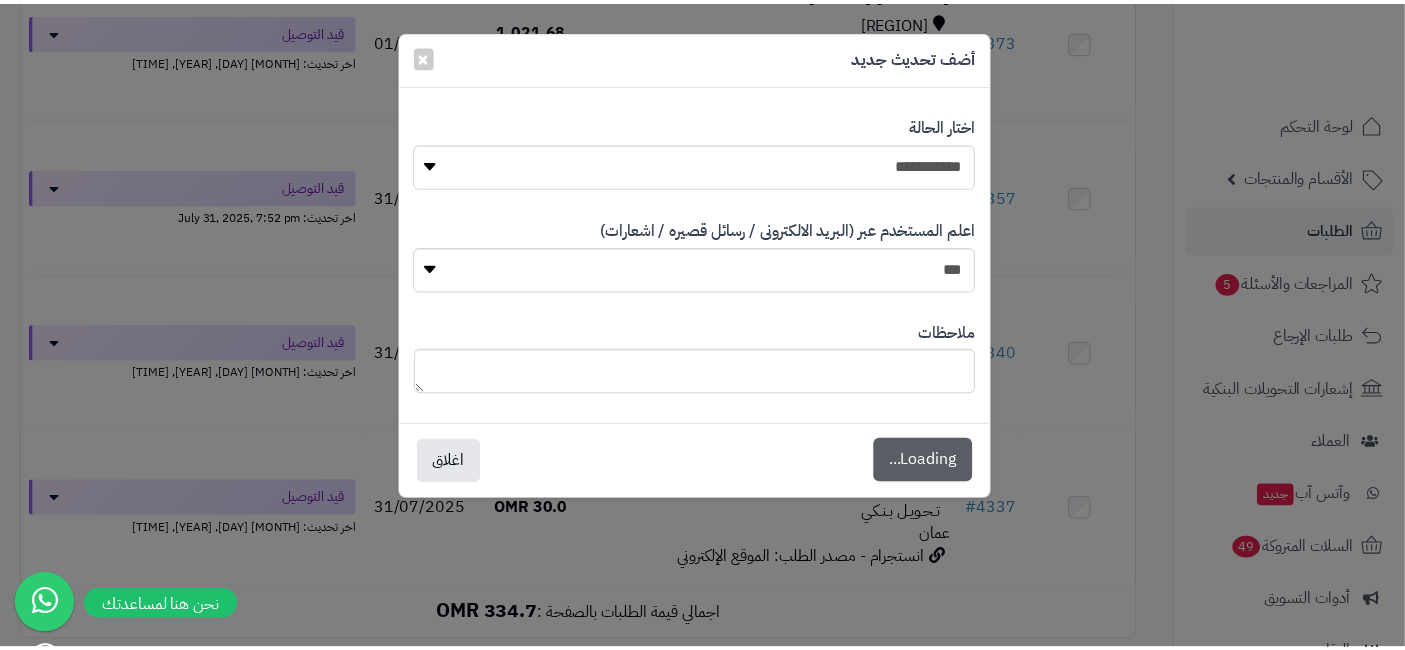 scroll, scrollTop: 1034, scrollLeft: 0, axis: vertical 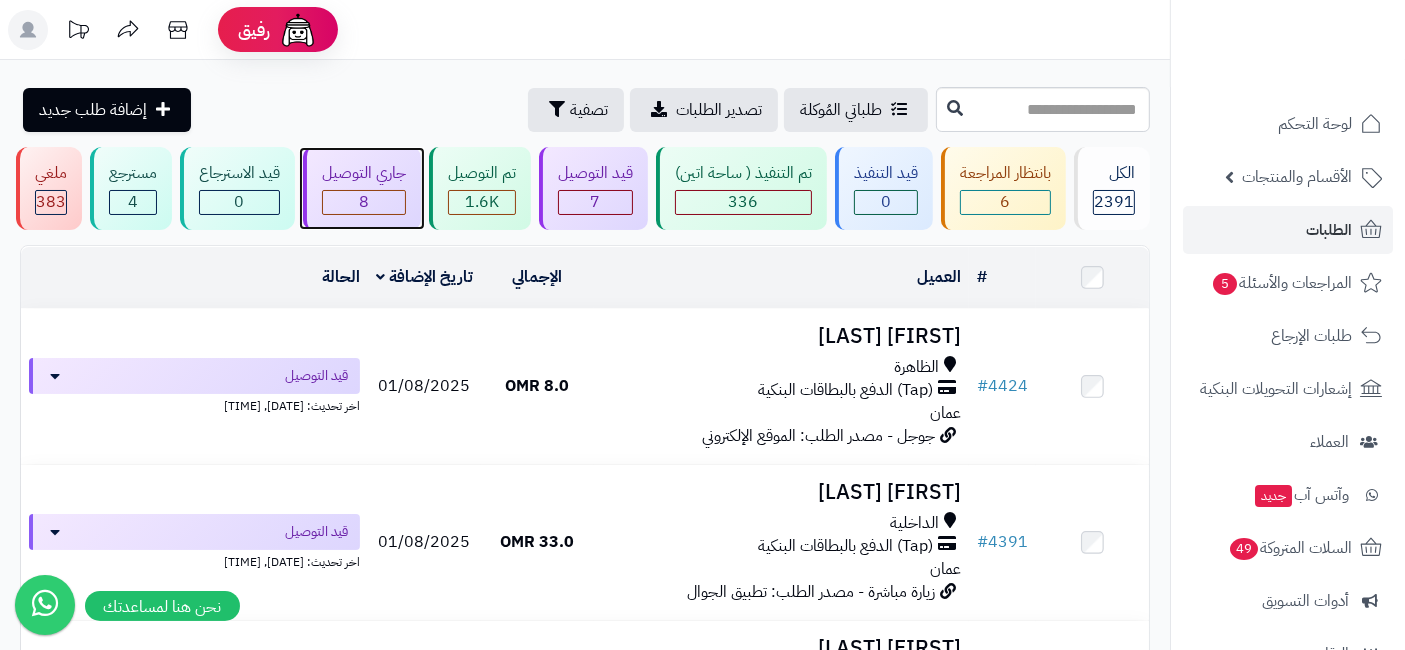 click on "8" at bounding box center [364, 202] 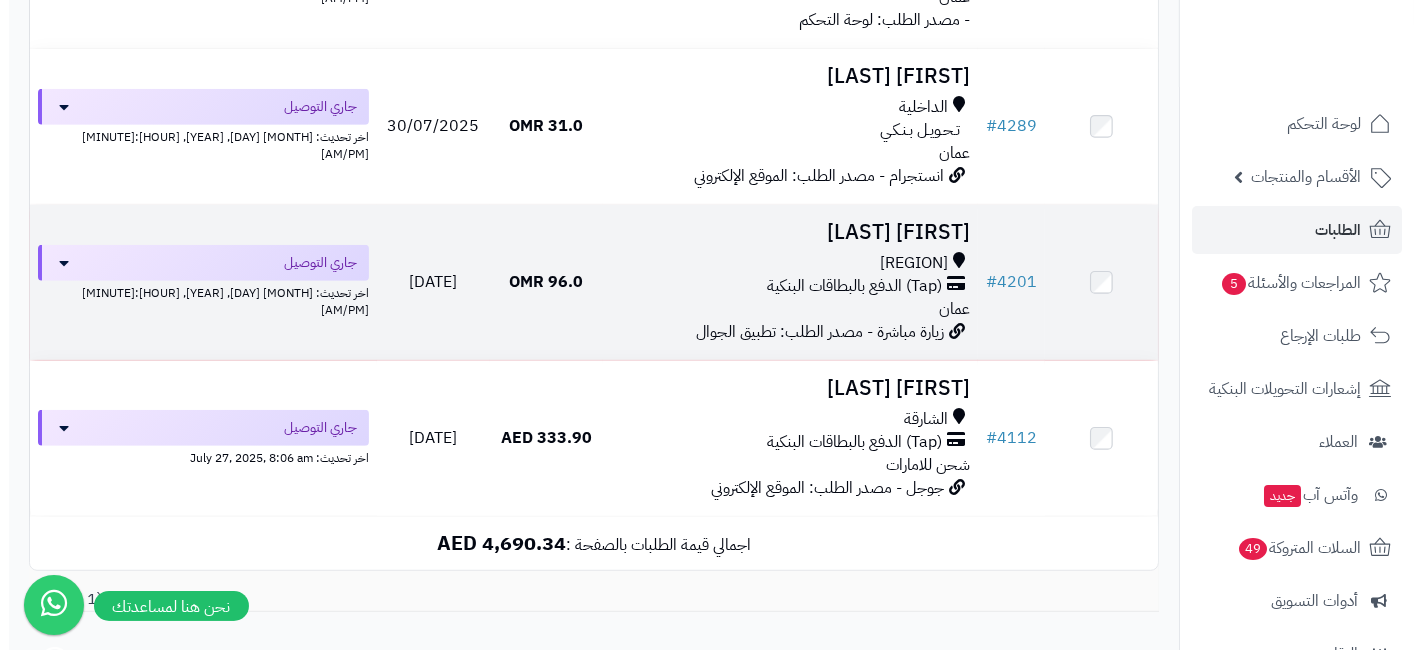 scroll, scrollTop: 1040, scrollLeft: 0, axis: vertical 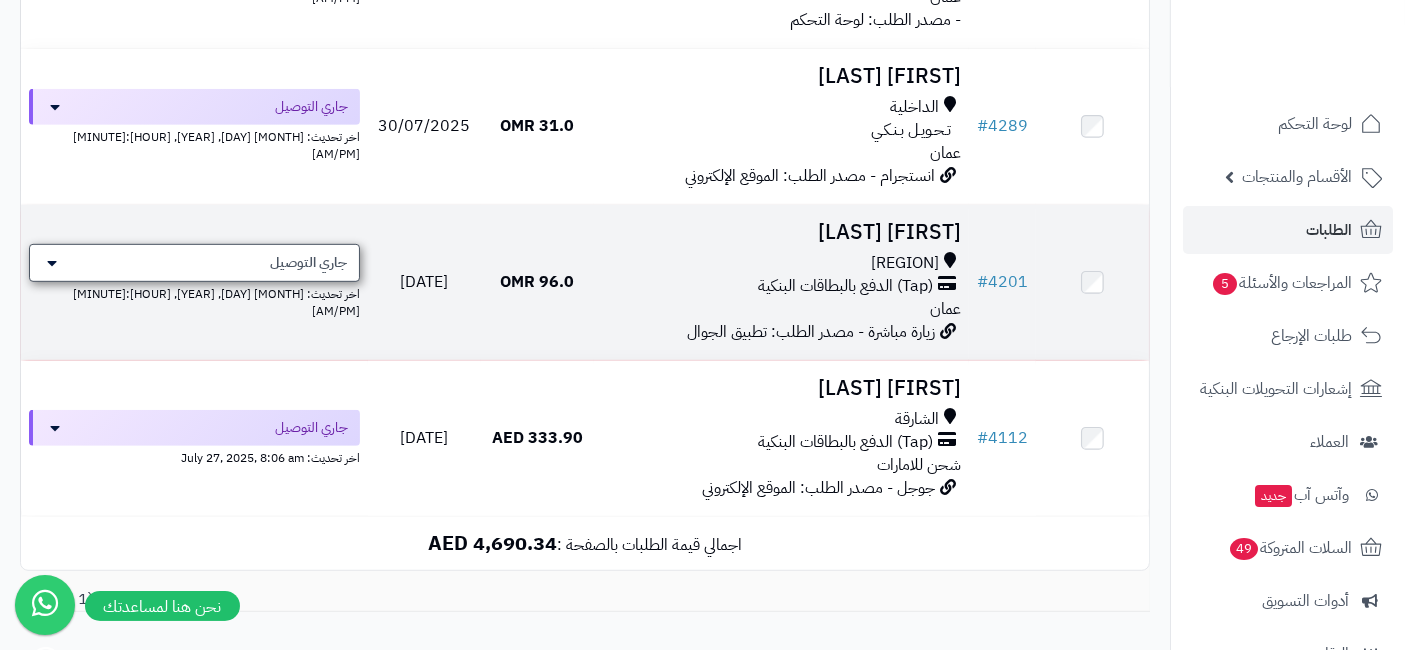 click on "جاري التوصيل" at bounding box center [194, 263] 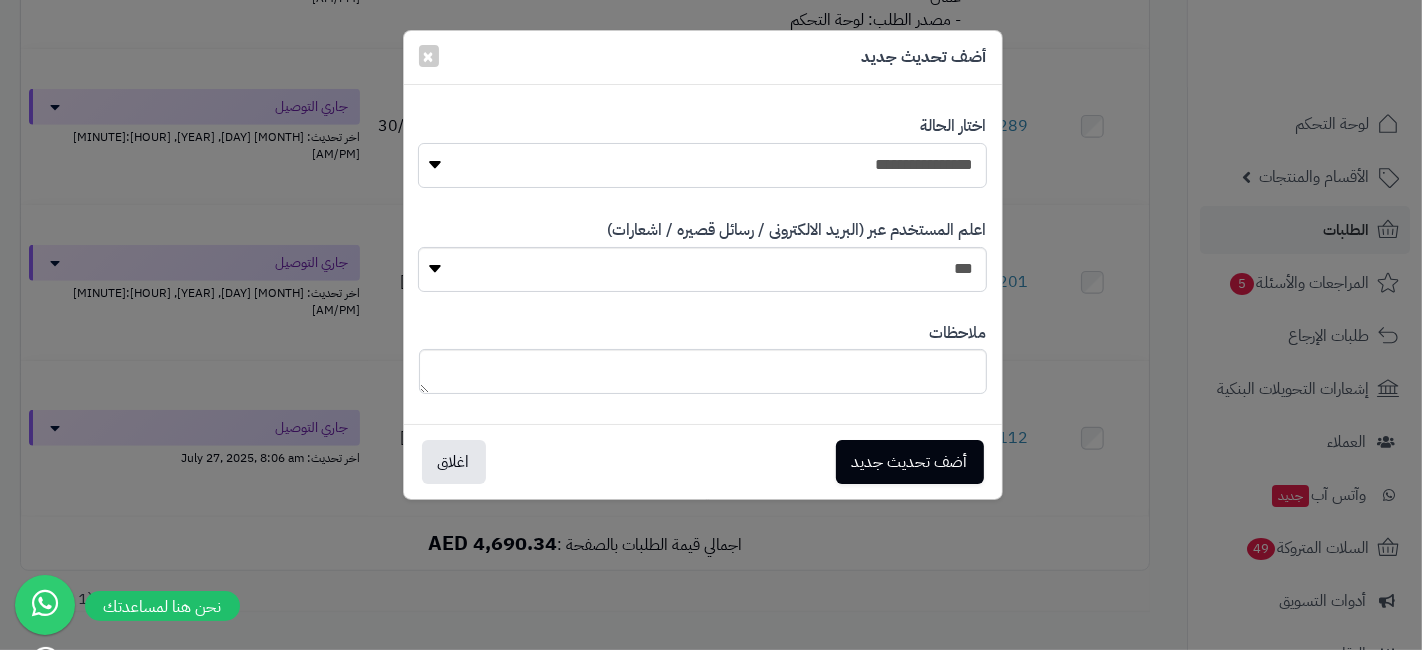 click on "**********" at bounding box center [702, 165] 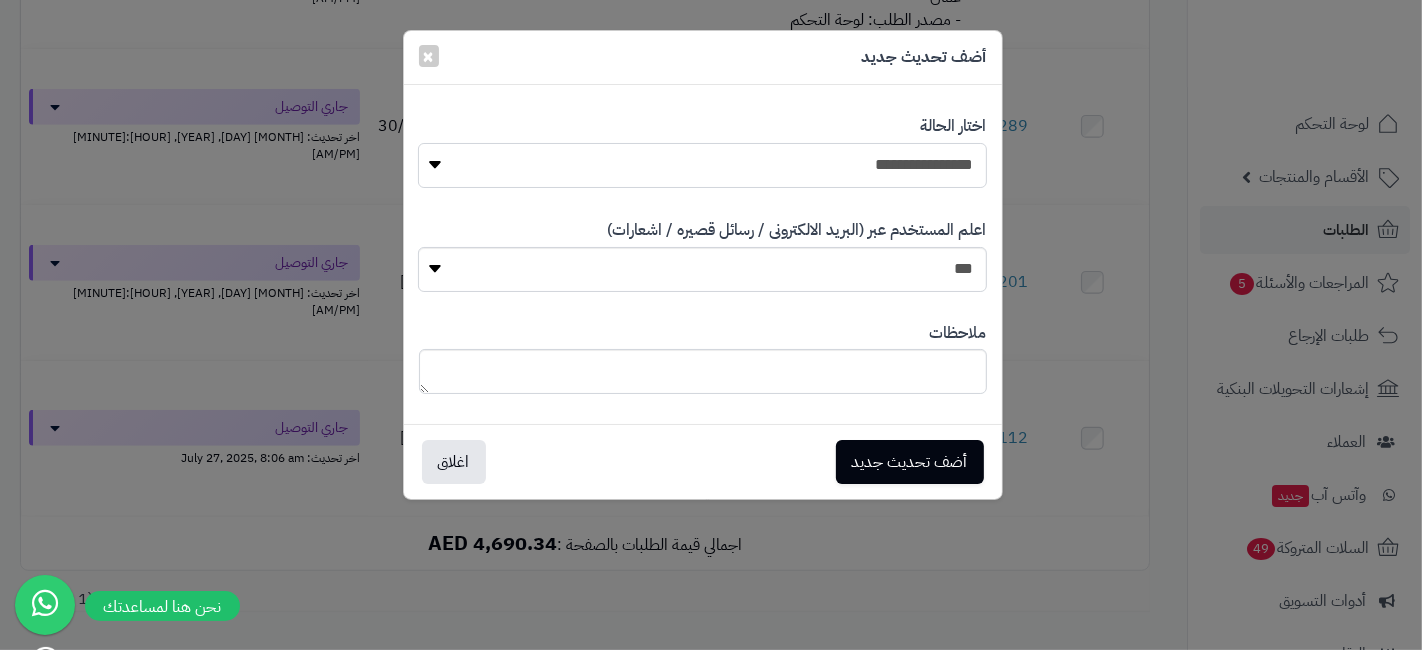 select on "**" 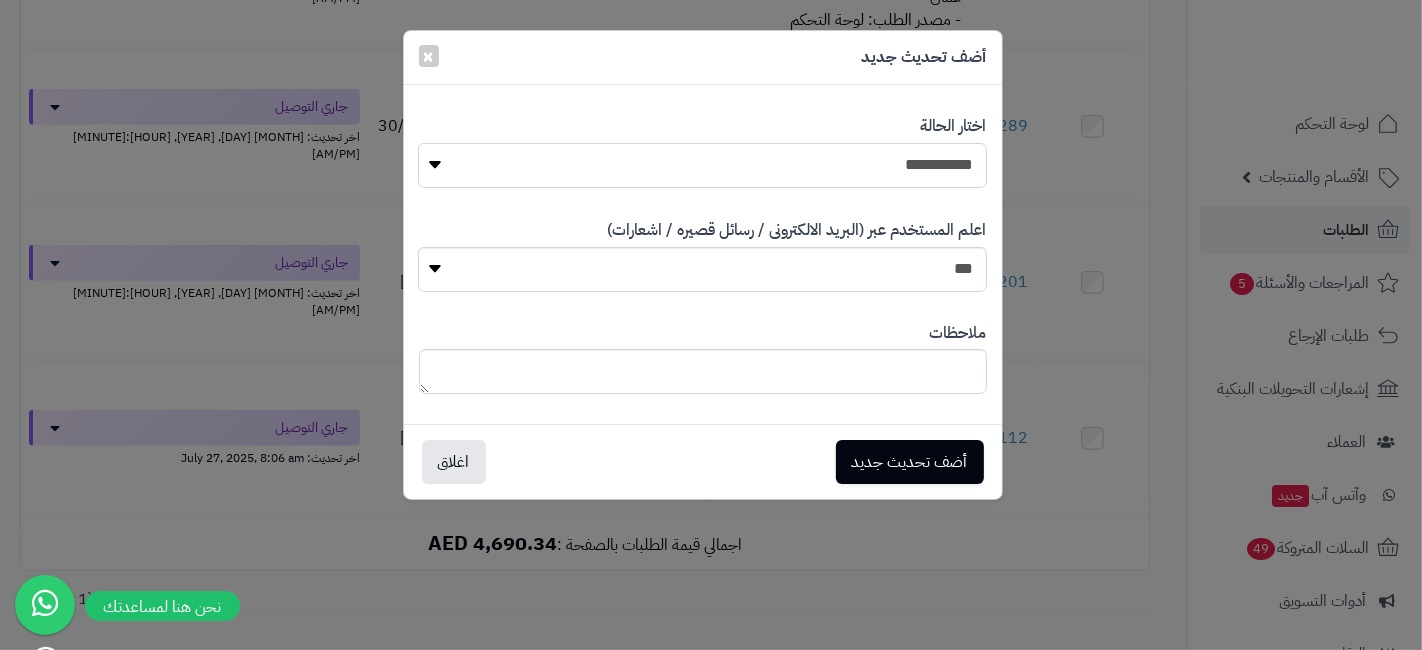 click on "**********" at bounding box center [702, 165] 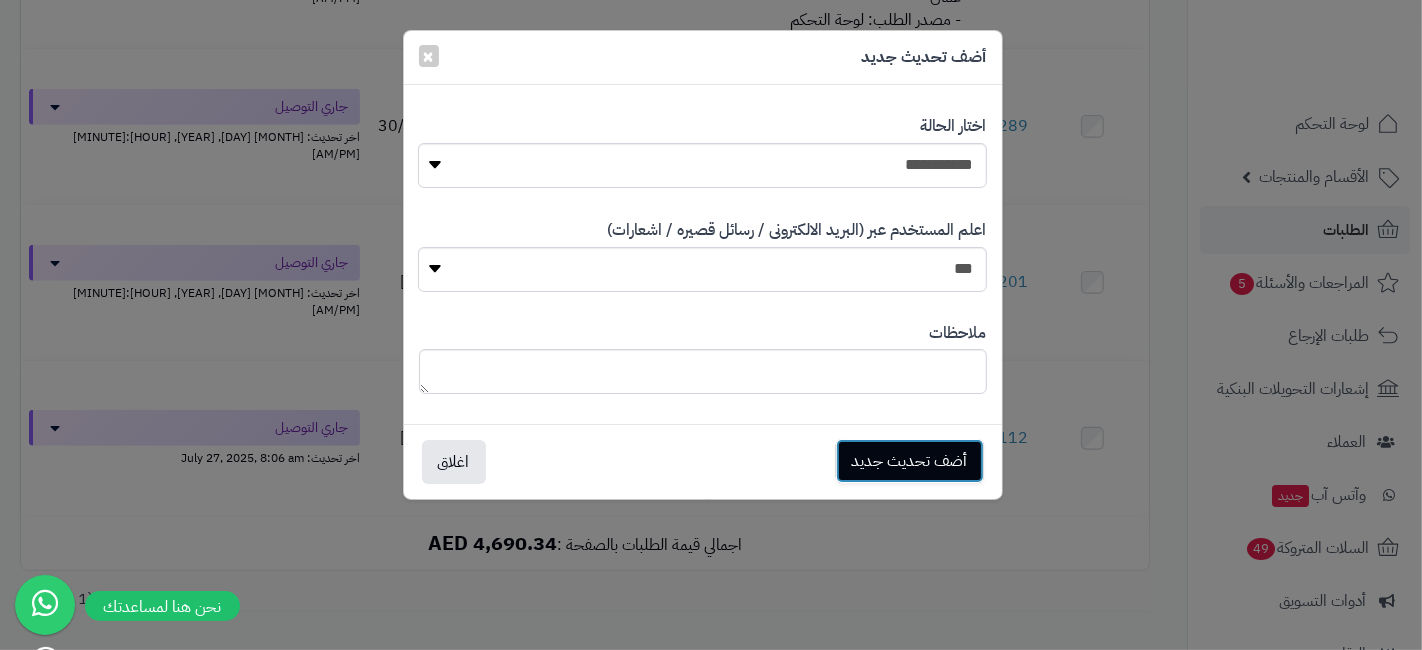 click on "أضف تحديث جديد" at bounding box center (910, 461) 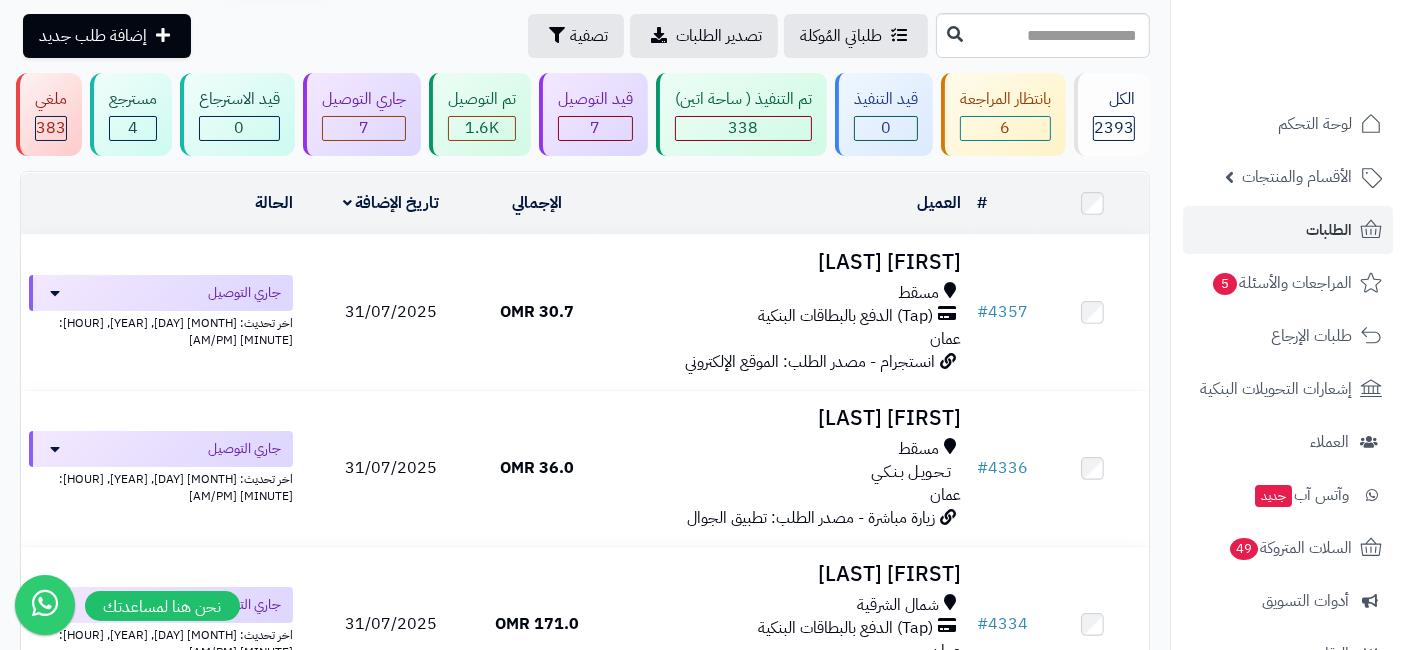 scroll, scrollTop: 0, scrollLeft: 0, axis: both 